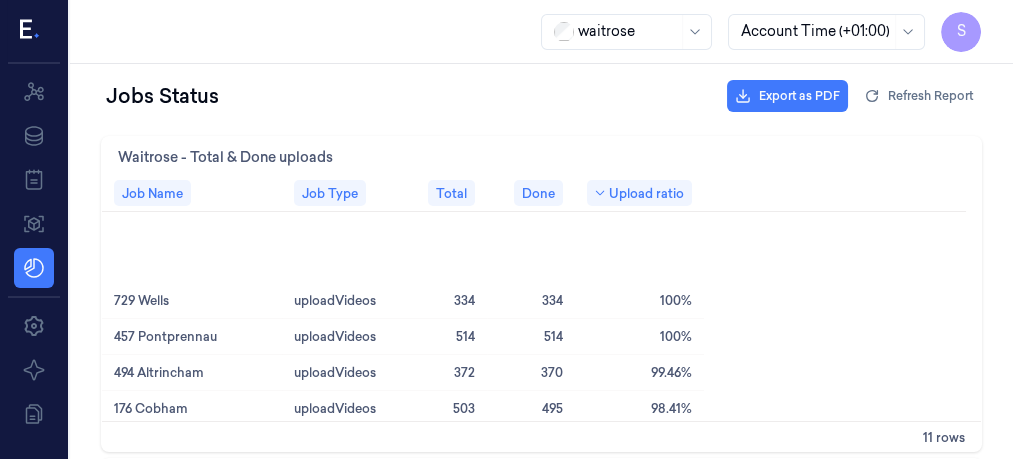 scroll, scrollTop: 0, scrollLeft: 0, axis: both 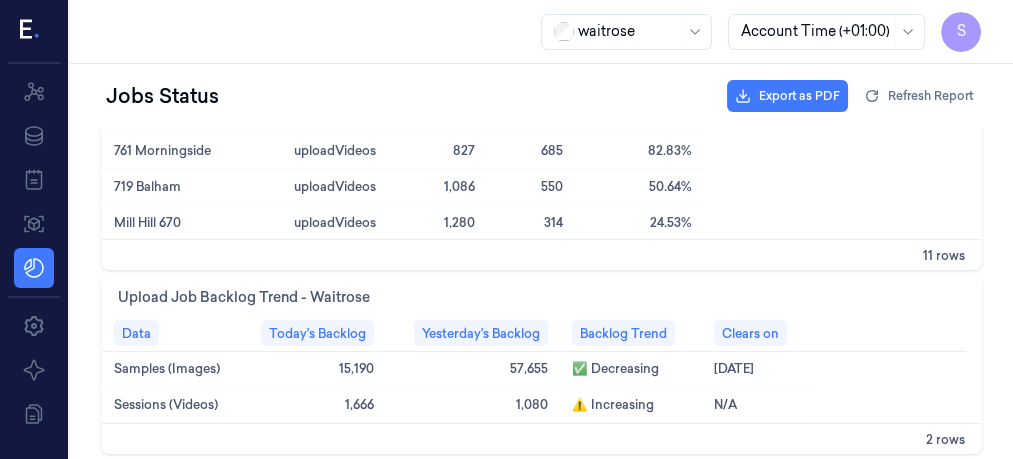 click on "1,666" at bounding box center [310, 405] 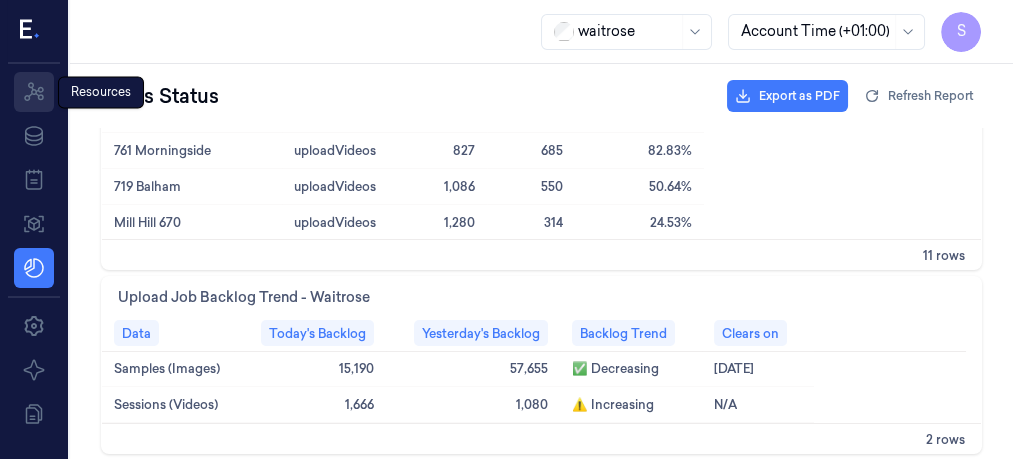 click 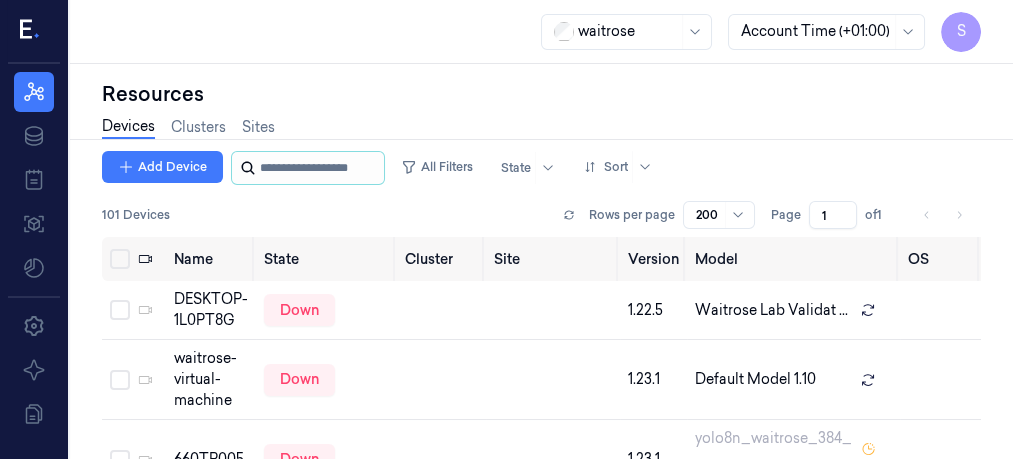 click at bounding box center (320, 168) 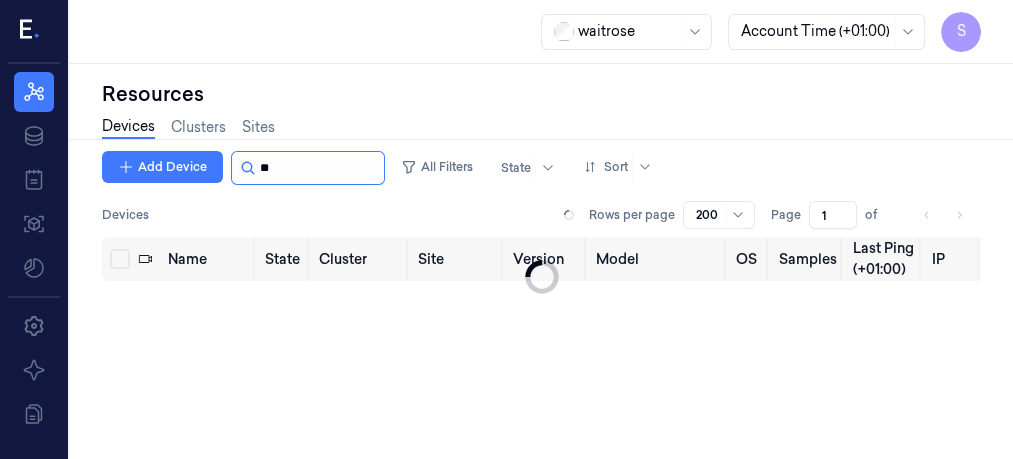 click at bounding box center (320, 168) 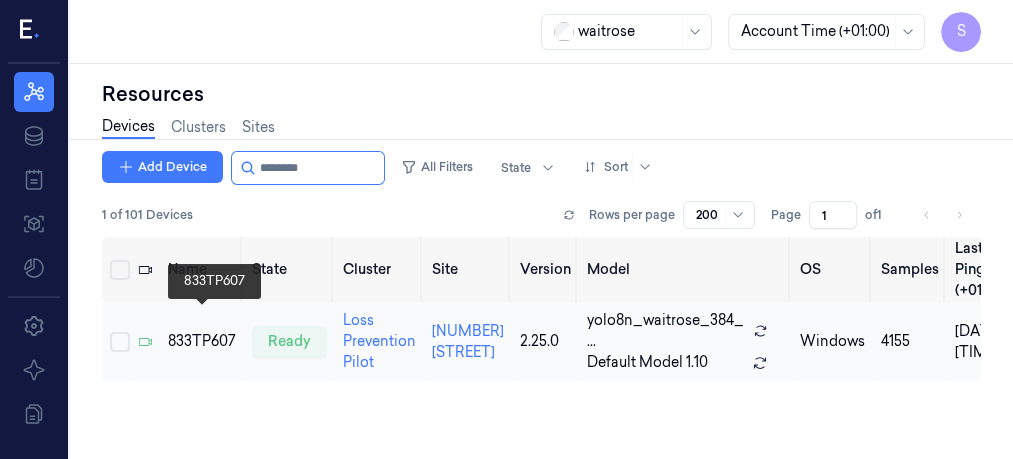 type on "********" 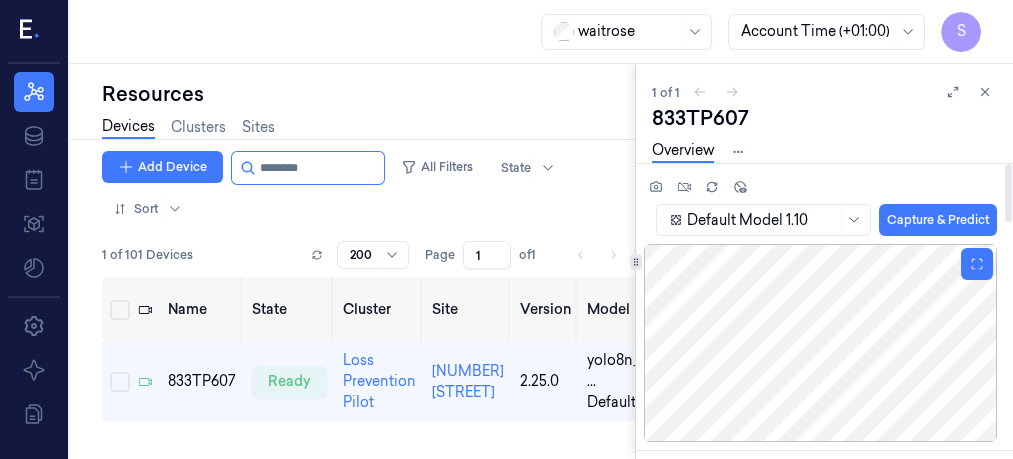 click at bounding box center [820, 343] 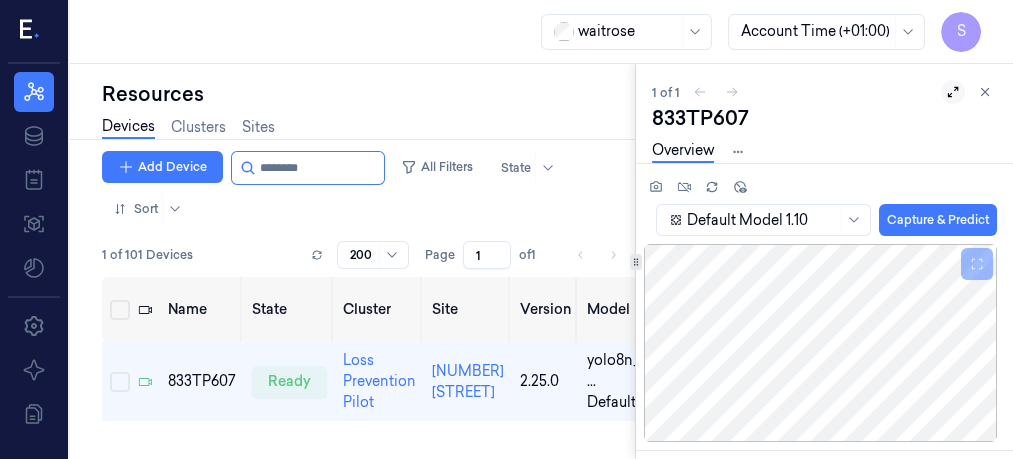 click 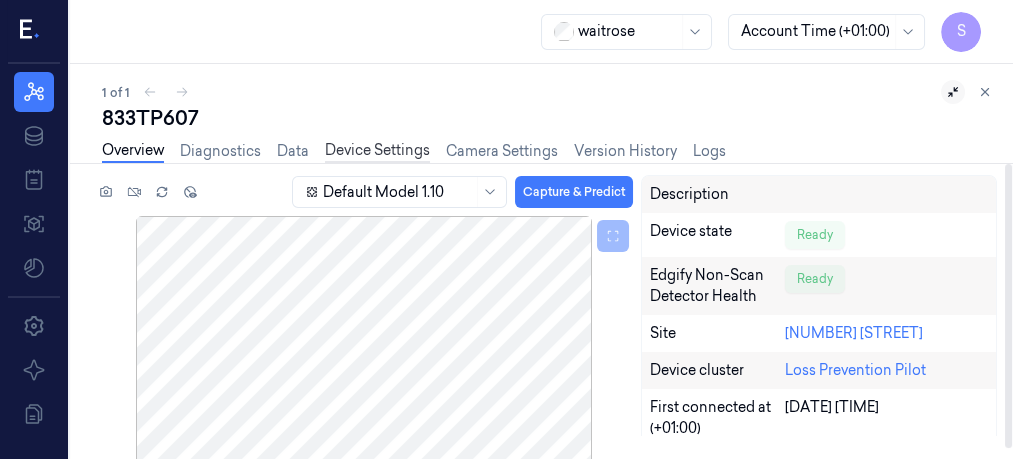 click on "Device Settings" at bounding box center (377, 151) 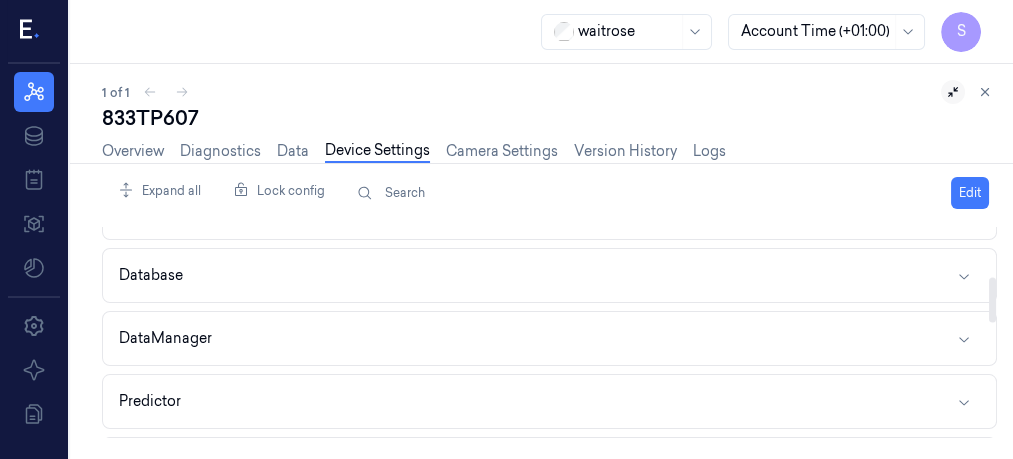 scroll, scrollTop: 233, scrollLeft: 0, axis: vertical 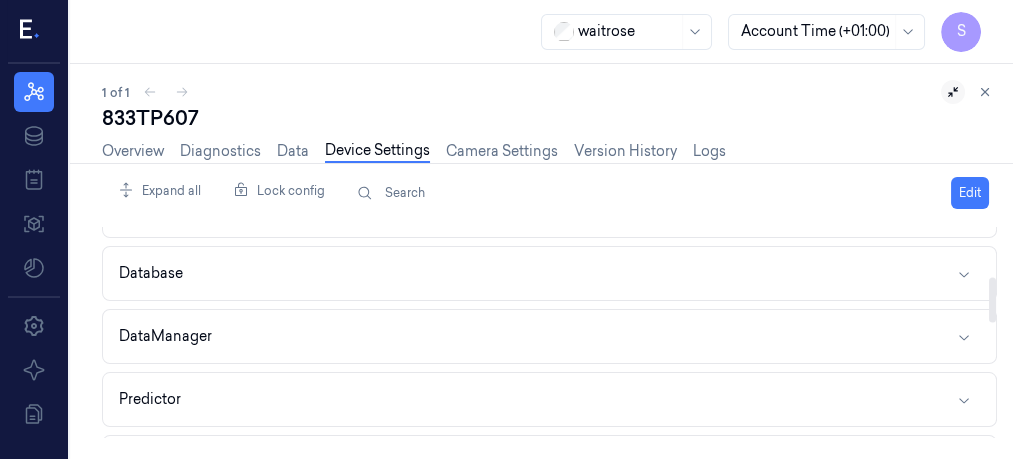 drag, startPoint x: 993, startPoint y: 244, endPoint x: 988, endPoint y: 294, distance: 50.24938 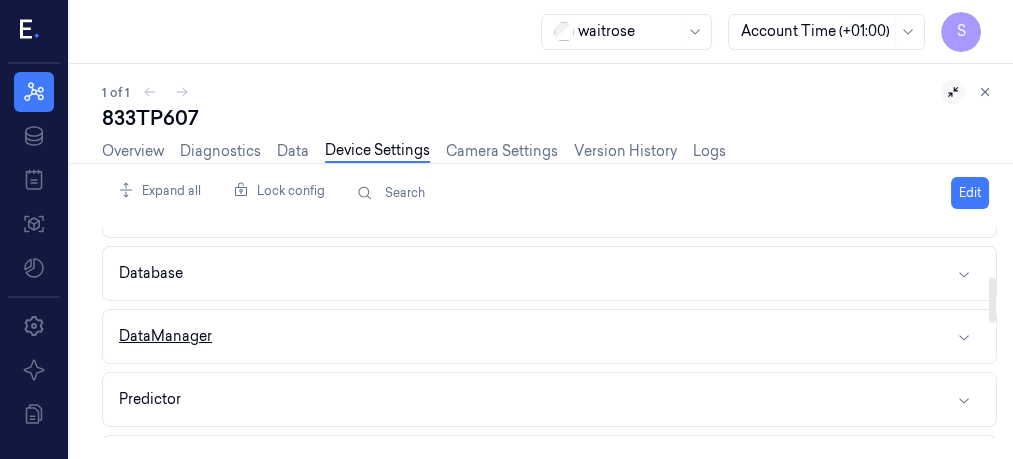 click 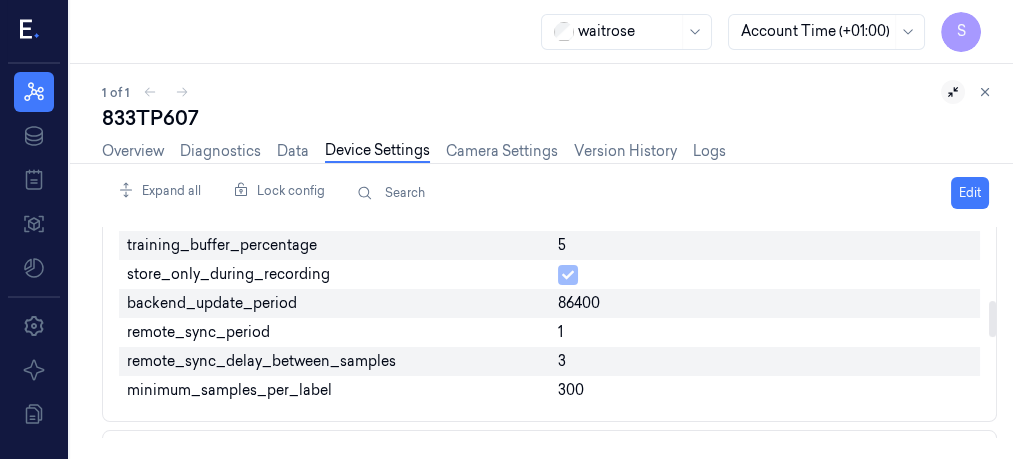 drag, startPoint x: 991, startPoint y: 281, endPoint x: 991, endPoint y: 315, distance: 34 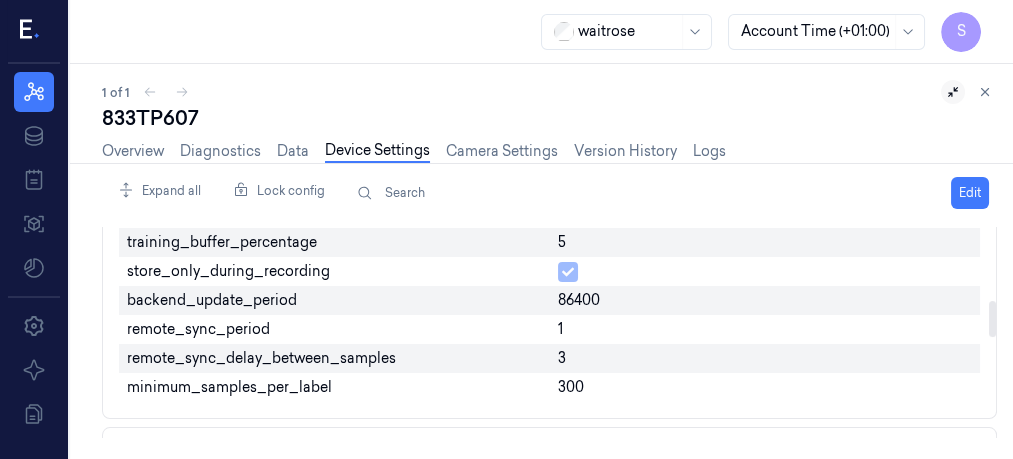 click on "1" at bounding box center (765, 329) 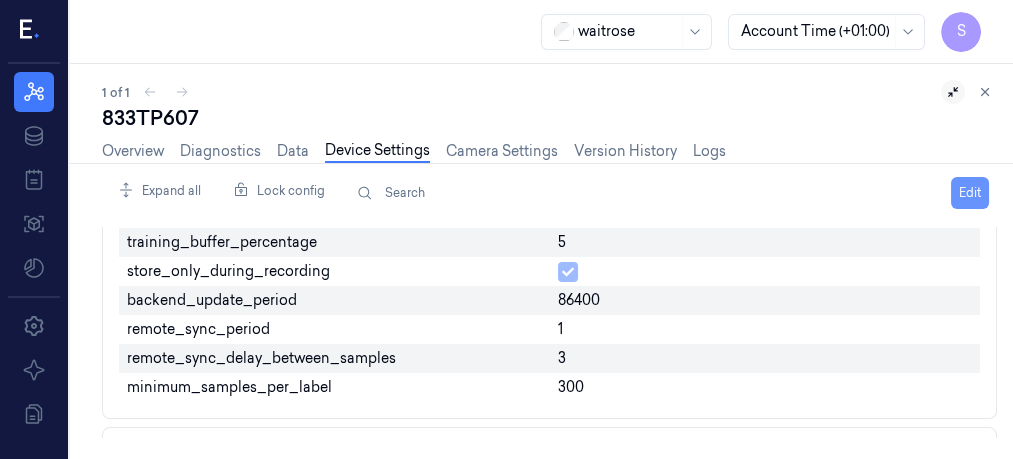 click on "Edit" at bounding box center [970, 193] 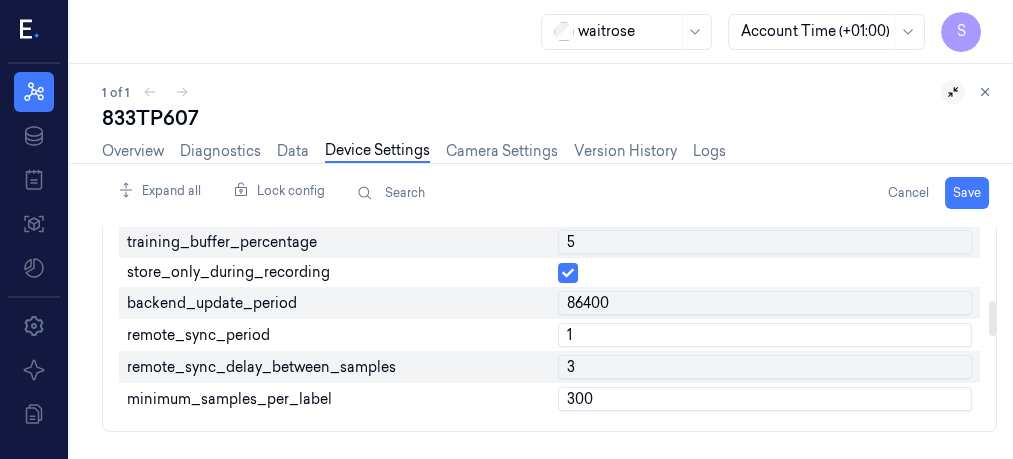click on "1" at bounding box center [765, 335] 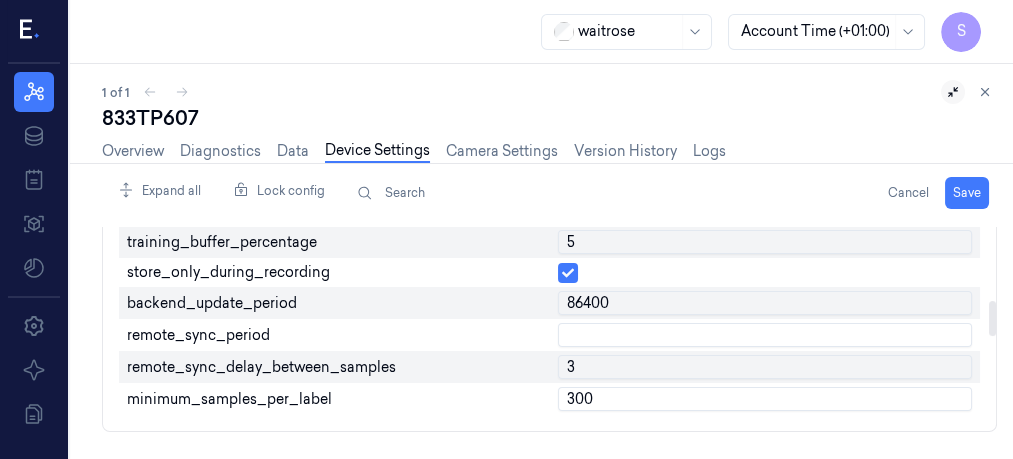 type on "0" 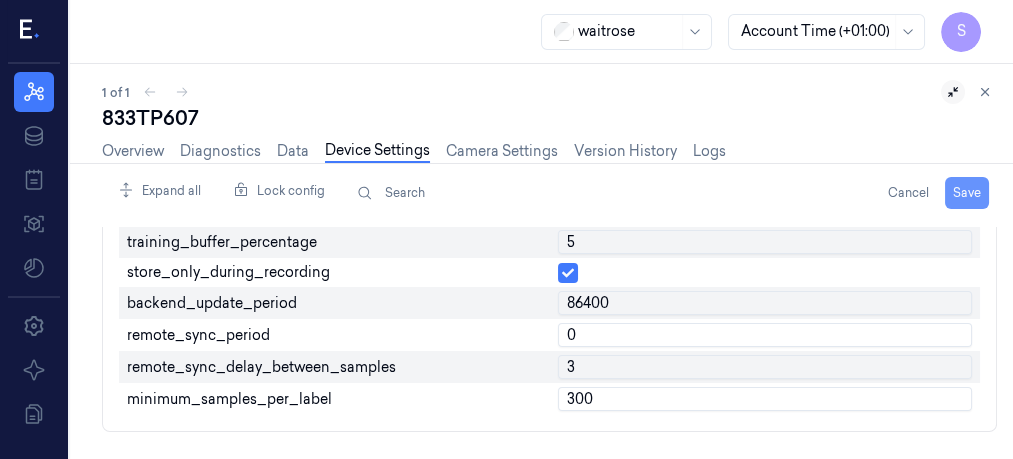 type on "0" 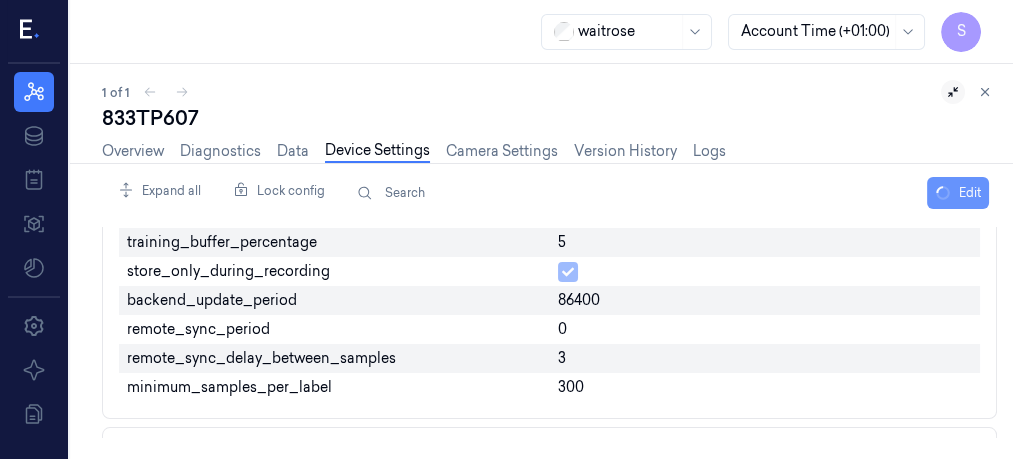 click on "Edit" at bounding box center [958, 193] 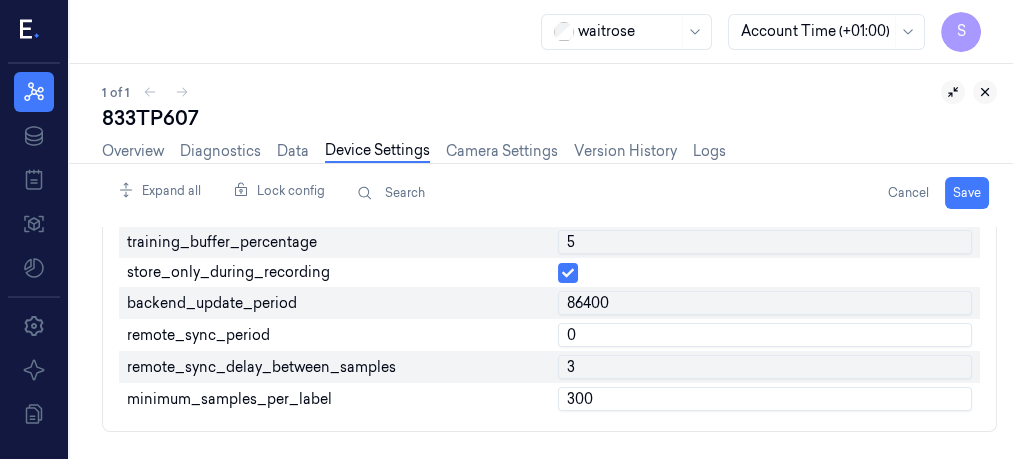 click 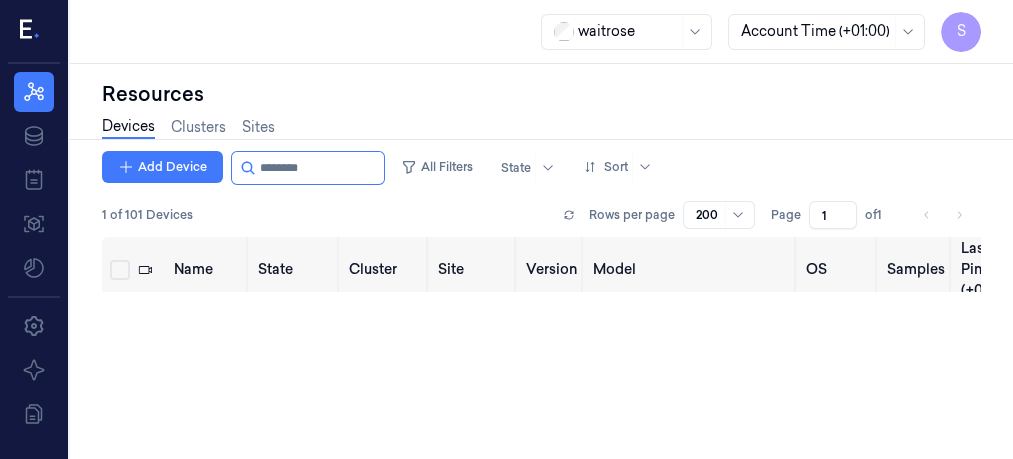 scroll, scrollTop: 0, scrollLeft: 0, axis: both 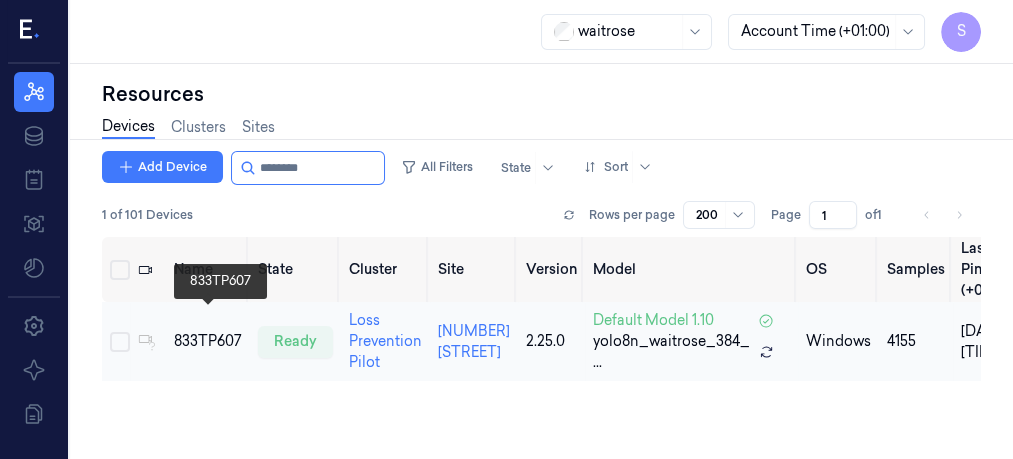 click on "833TP607" at bounding box center (208, 341) 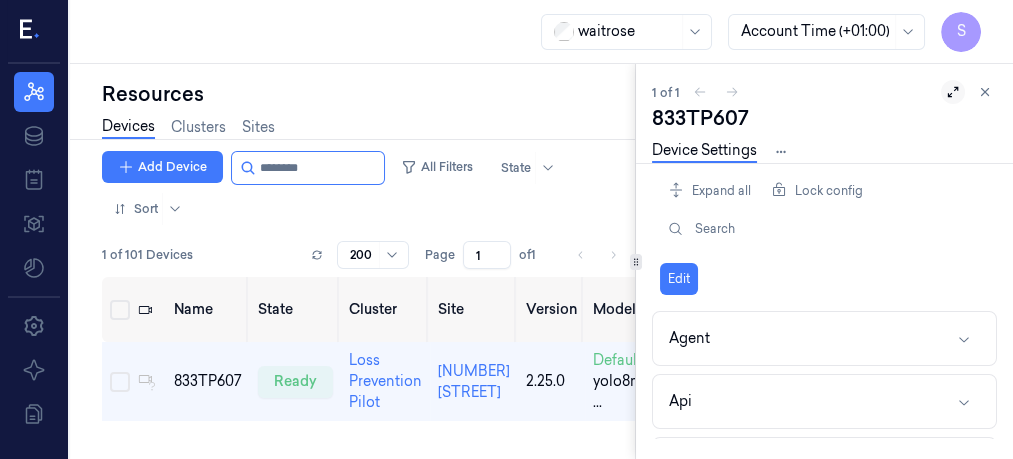 click 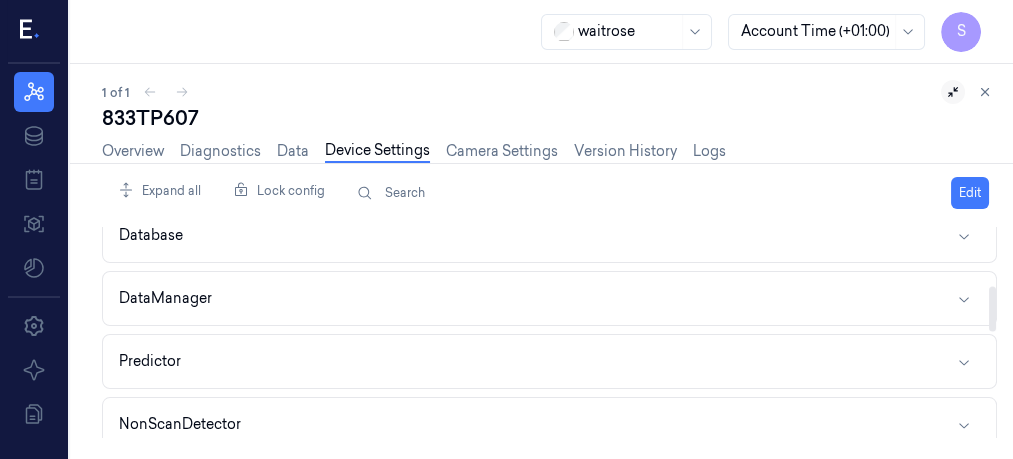 scroll, scrollTop: 276, scrollLeft: 0, axis: vertical 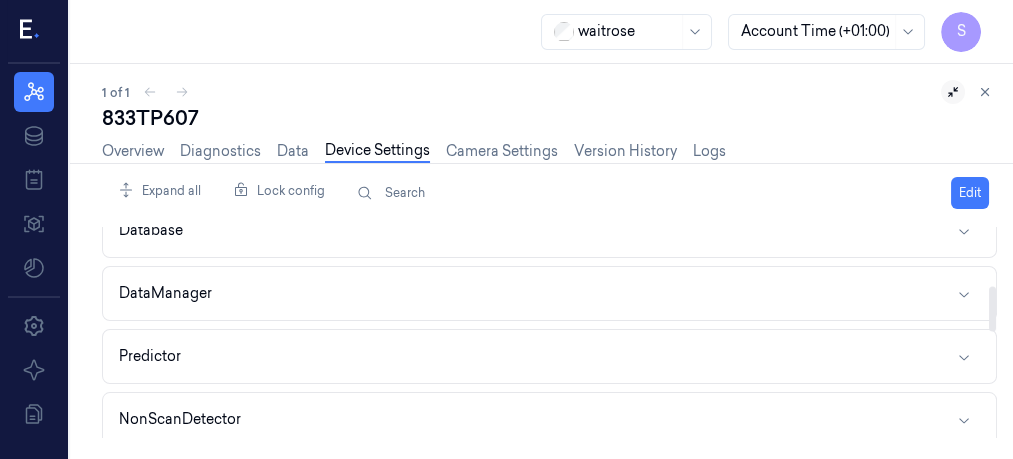 drag, startPoint x: 994, startPoint y: 244, endPoint x: 993, endPoint y: 302, distance: 58.00862 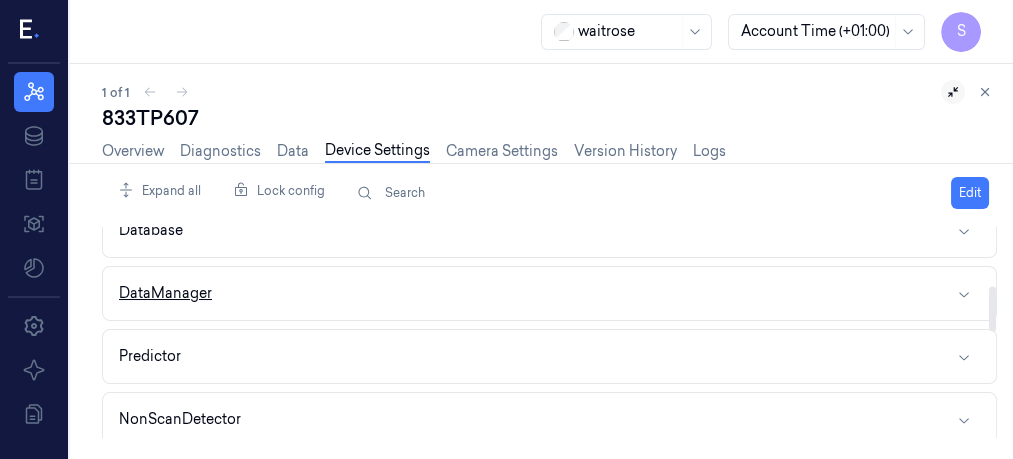 click 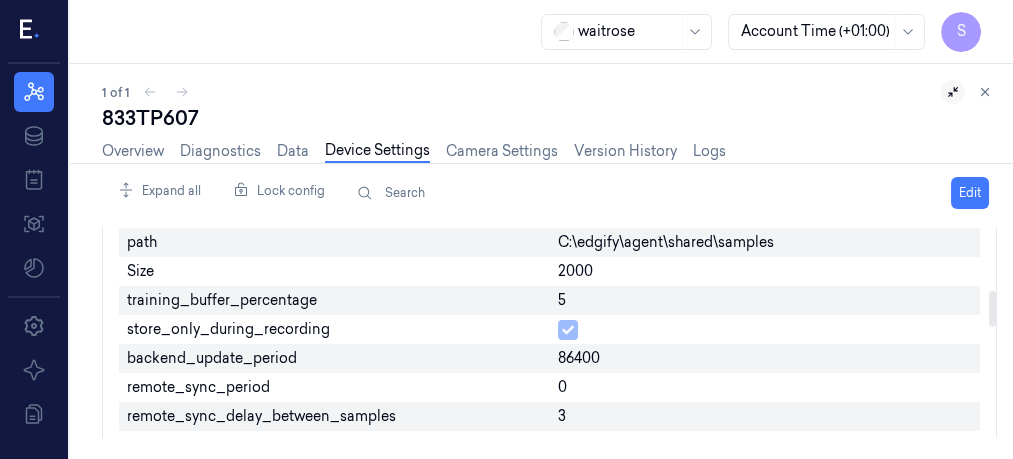 scroll, scrollTop: 379, scrollLeft: 0, axis: vertical 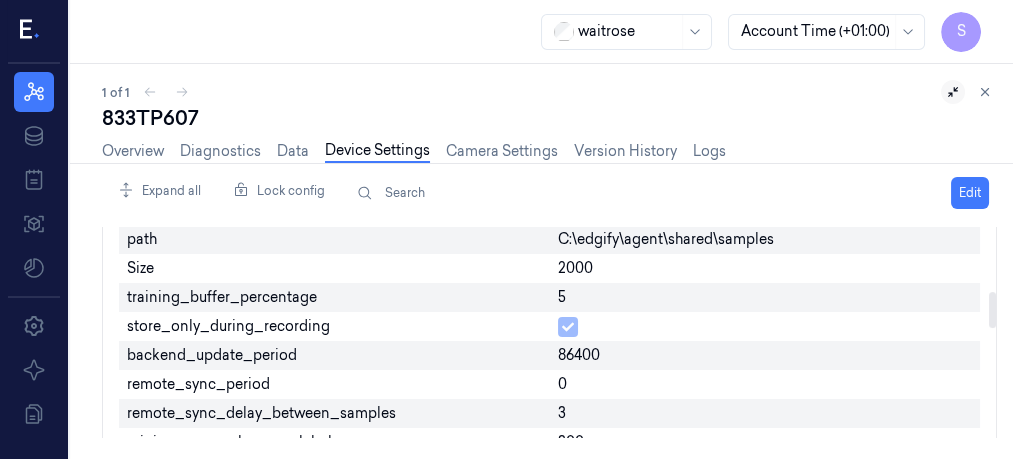 drag, startPoint x: 990, startPoint y: 284, endPoint x: 991, endPoint y: 301, distance: 17.029387 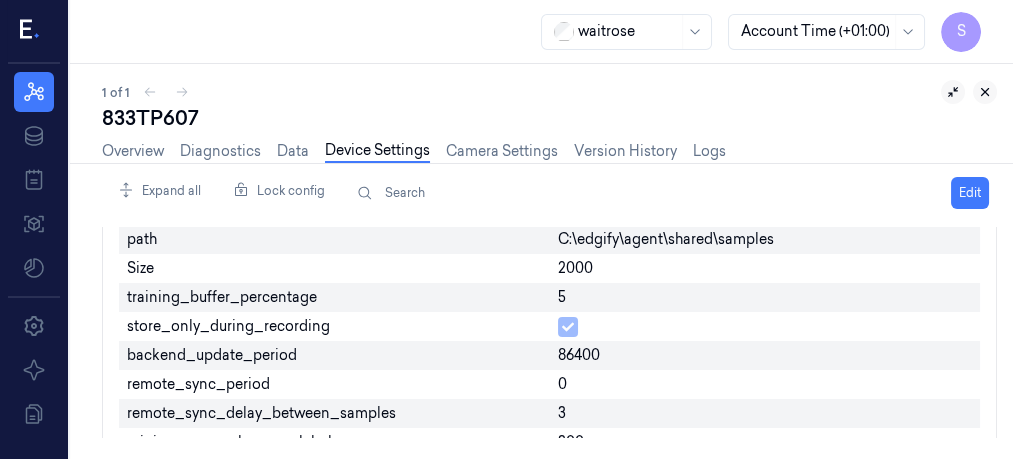 click 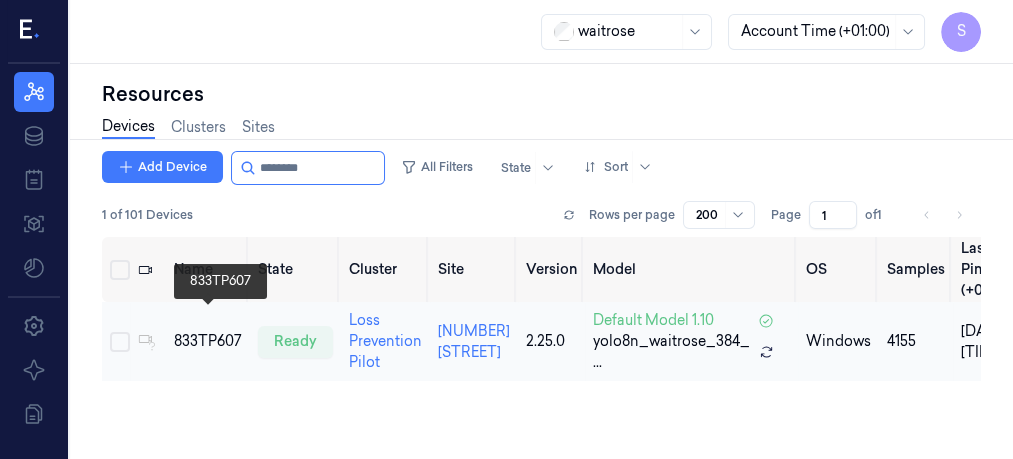 click on "833TP607" at bounding box center (208, 341) 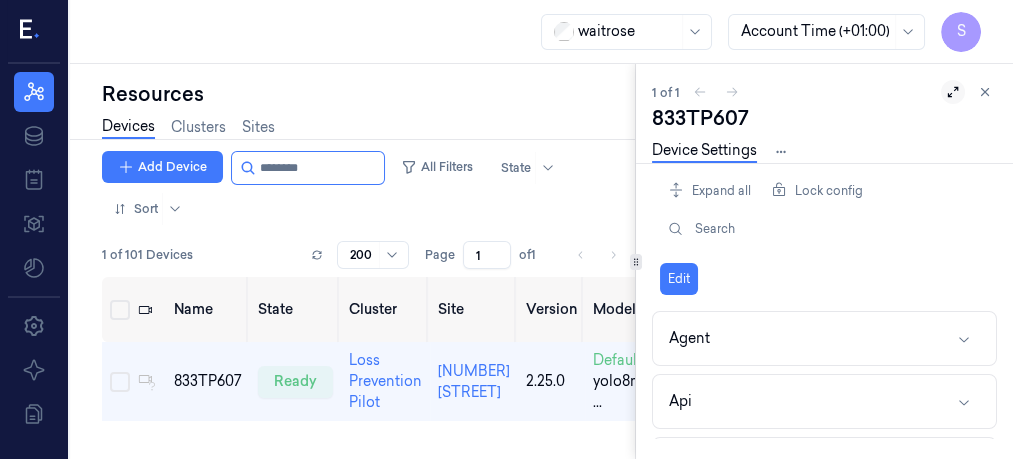 click 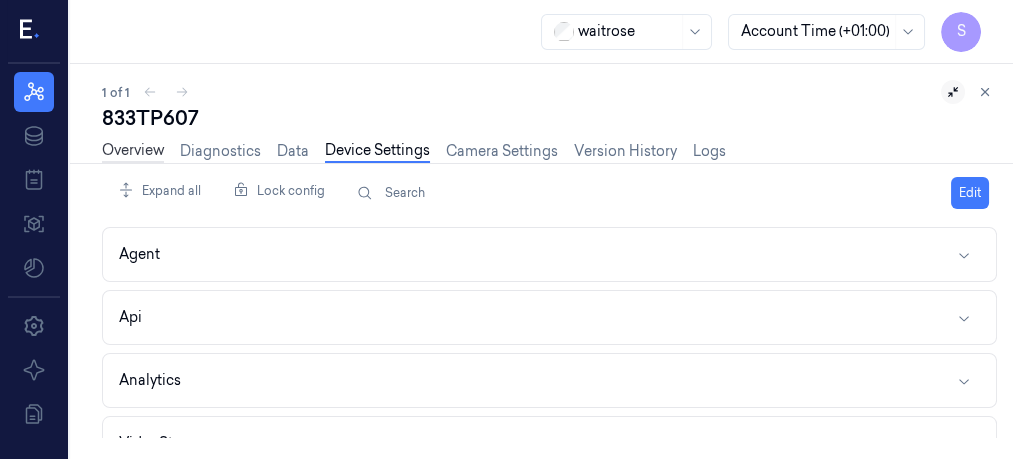 click on "Overview" at bounding box center [133, 151] 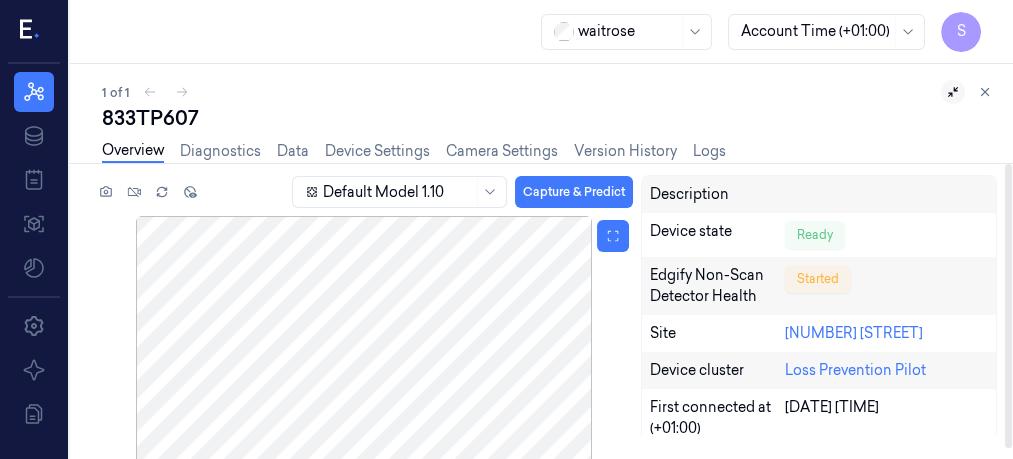 click at bounding box center [363, 344] 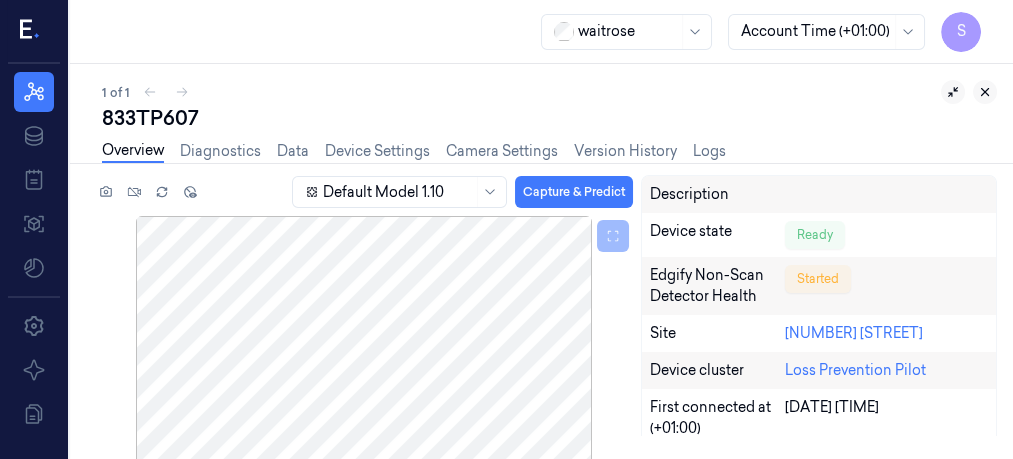 click 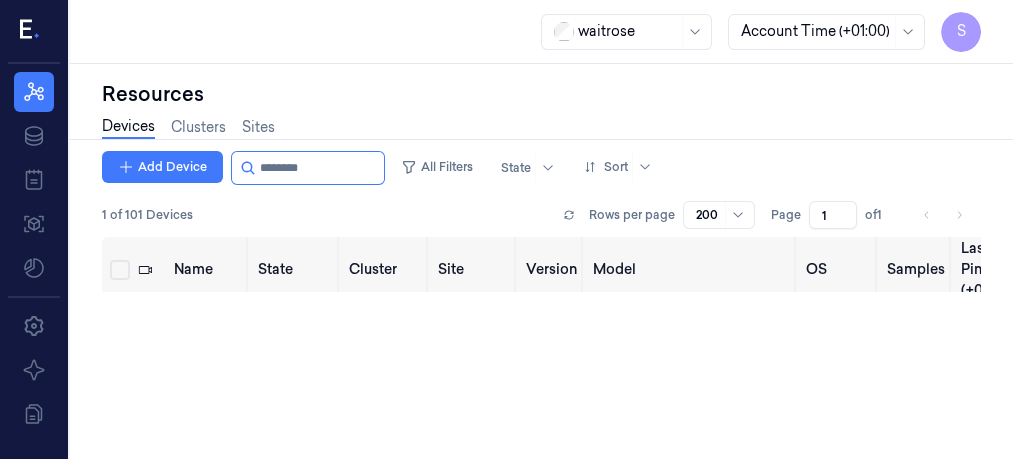 scroll, scrollTop: 0, scrollLeft: 0, axis: both 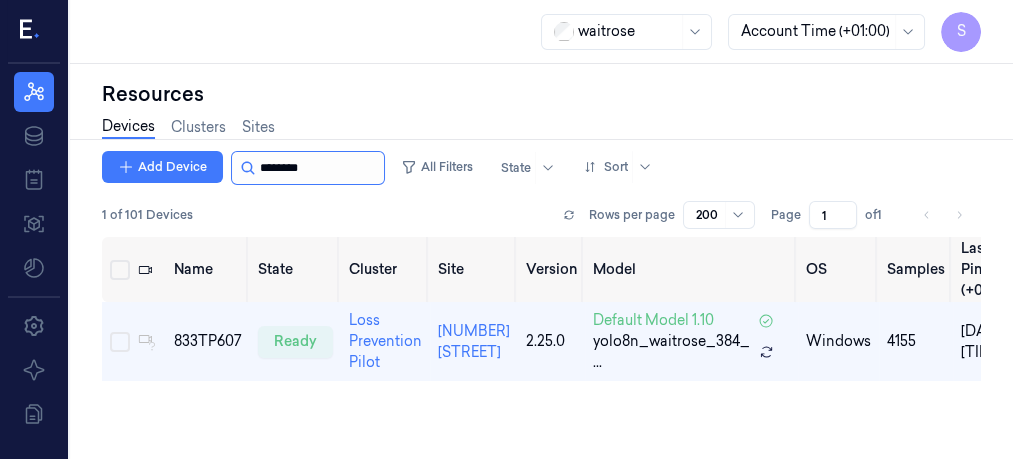 click at bounding box center (320, 168) 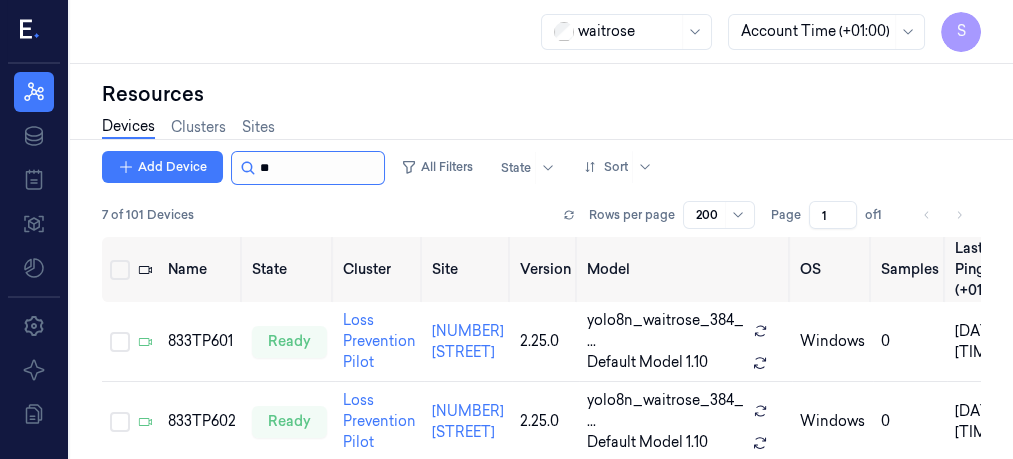 type on "*" 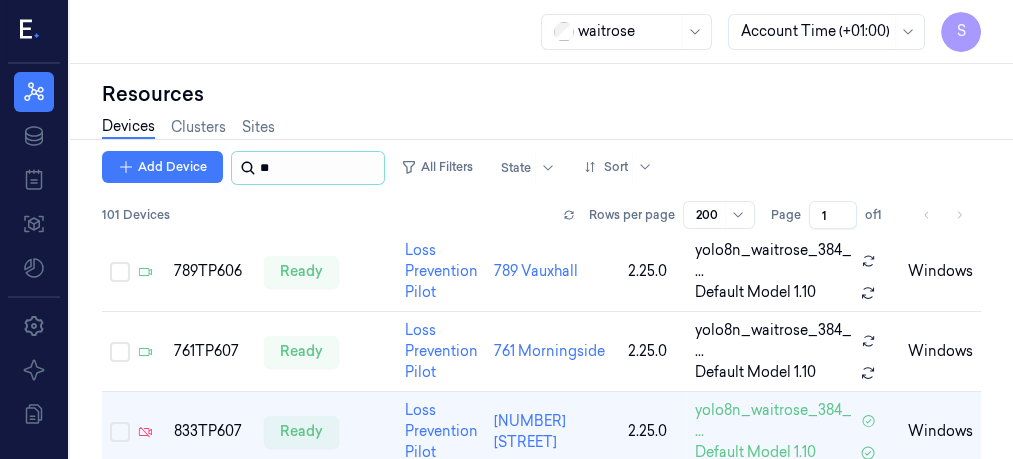 scroll, scrollTop: 5177, scrollLeft: 0, axis: vertical 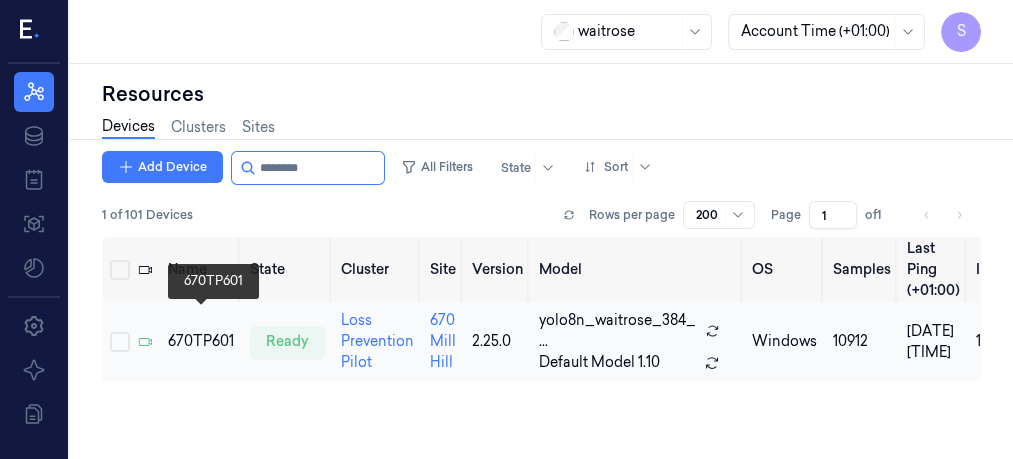 type on "********" 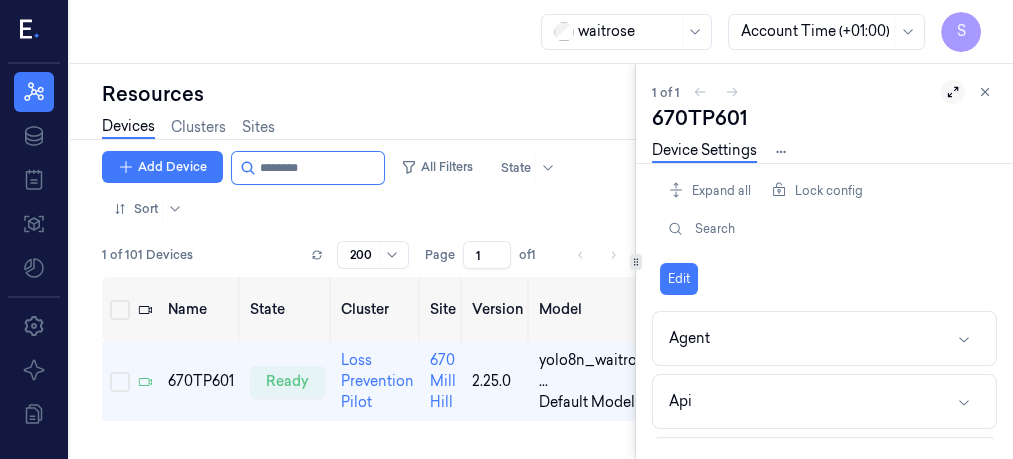 click 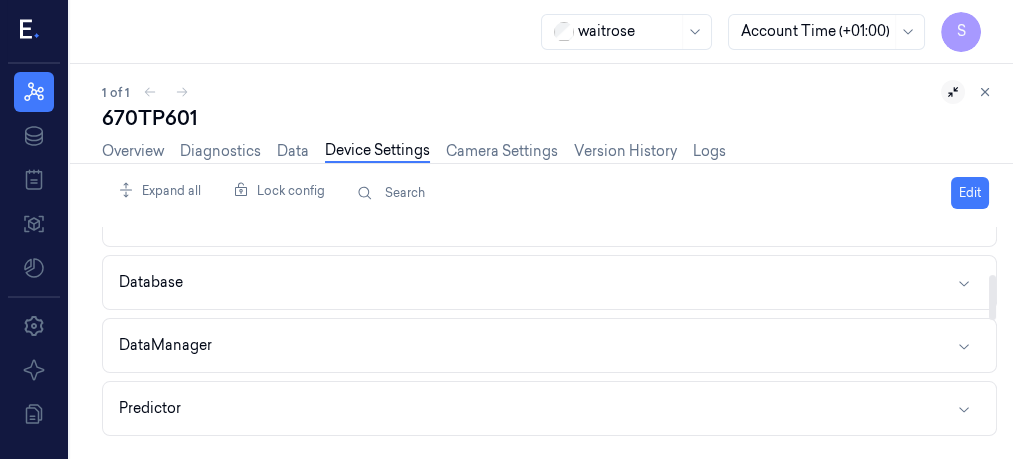 scroll, scrollTop: 221, scrollLeft: 0, axis: vertical 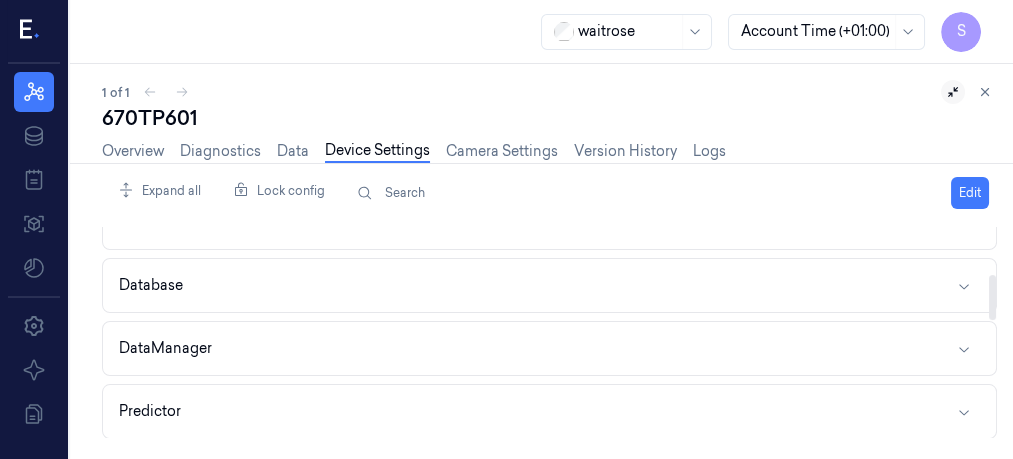 drag, startPoint x: 992, startPoint y: 259, endPoint x: 999, endPoint y: 306, distance: 47.518417 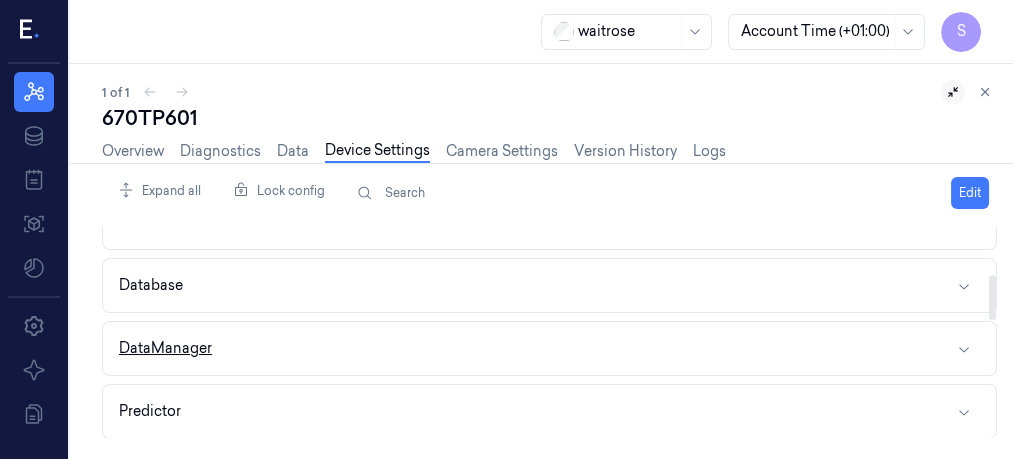 click 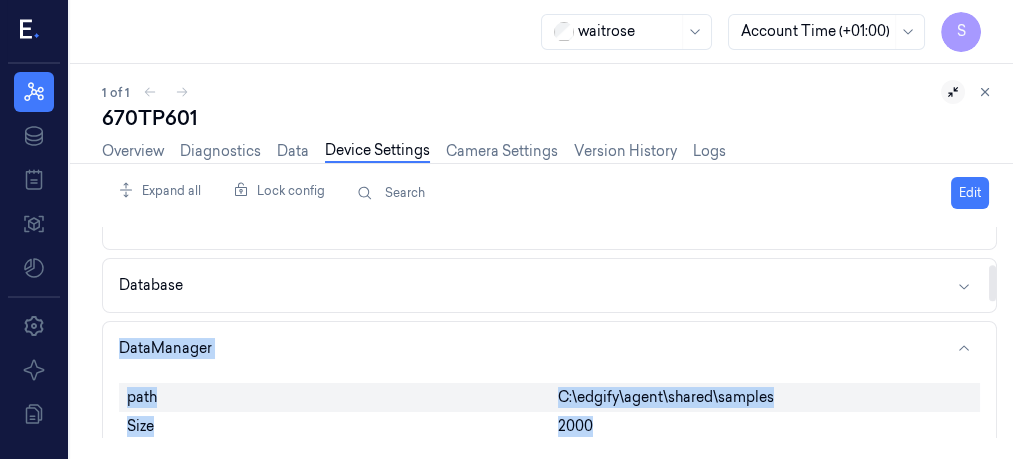 drag, startPoint x: 997, startPoint y: 275, endPoint x: 992, endPoint y: 313, distance: 38.327538 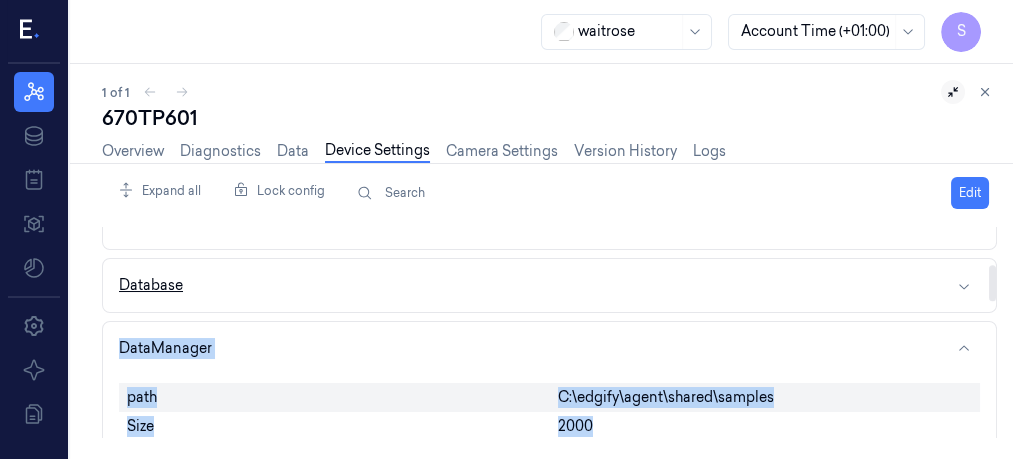 click on "Database" at bounding box center [549, 285] 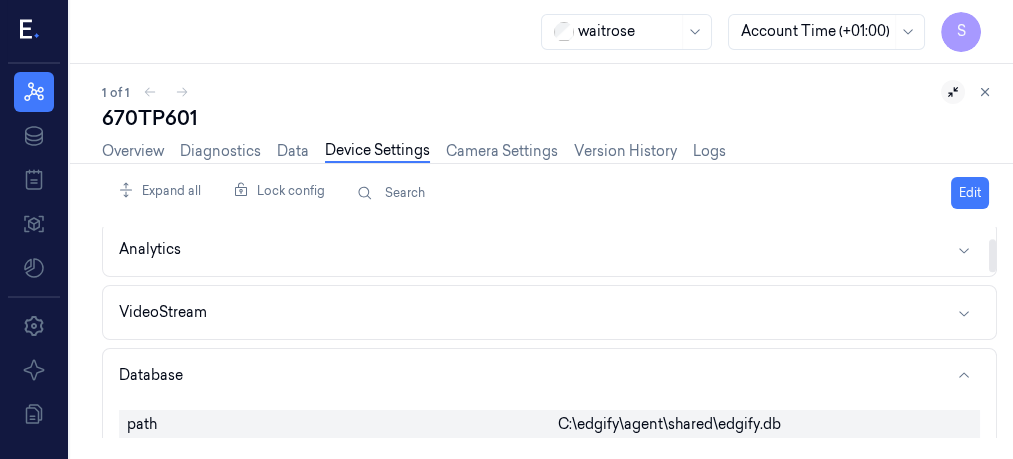 scroll, scrollTop: 64, scrollLeft: 0, axis: vertical 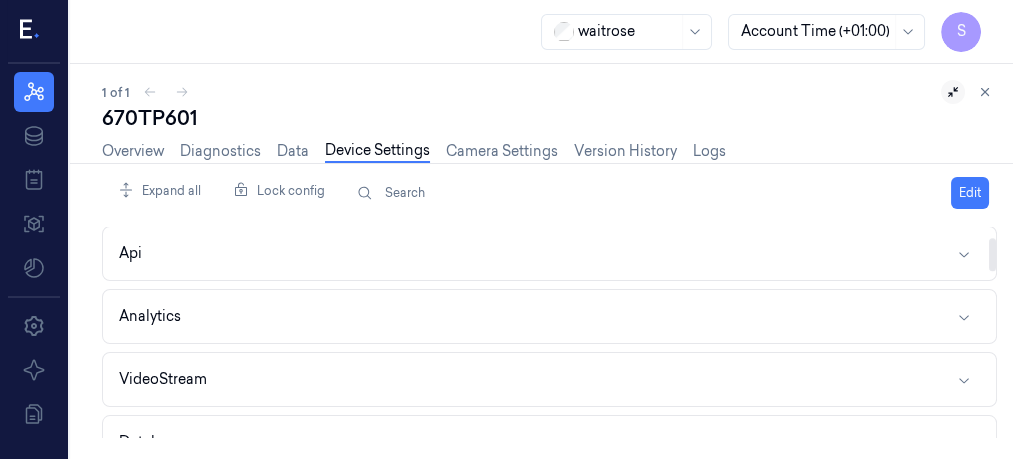 drag, startPoint x: 995, startPoint y: 272, endPoint x: 969, endPoint y: 254, distance: 31.622776 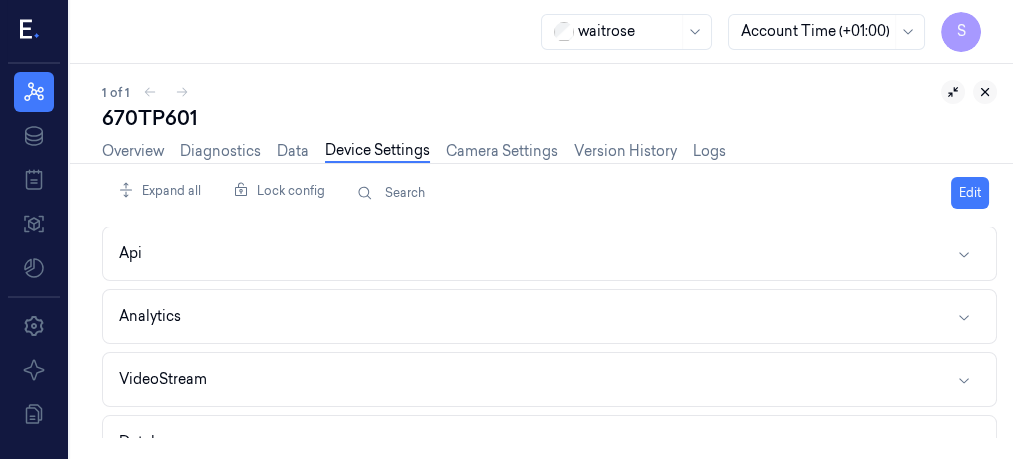 click 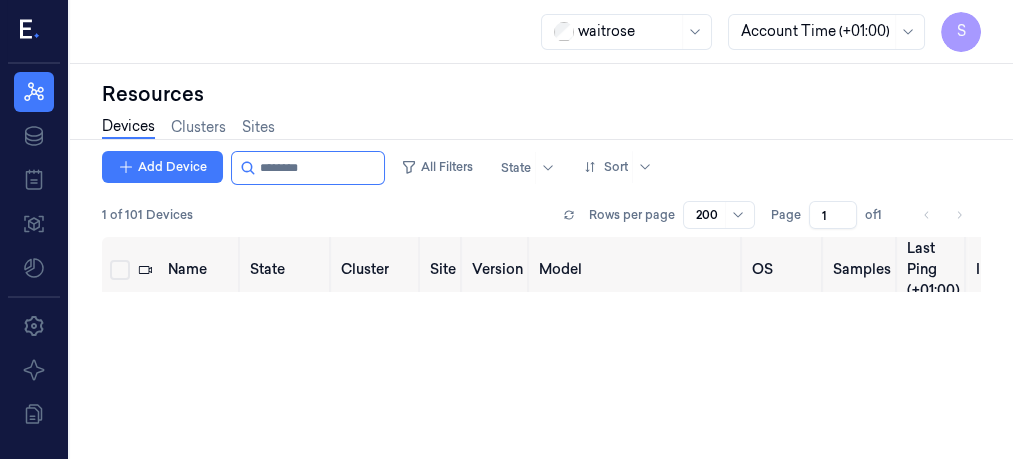 scroll, scrollTop: 0, scrollLeft: 0, axis: both 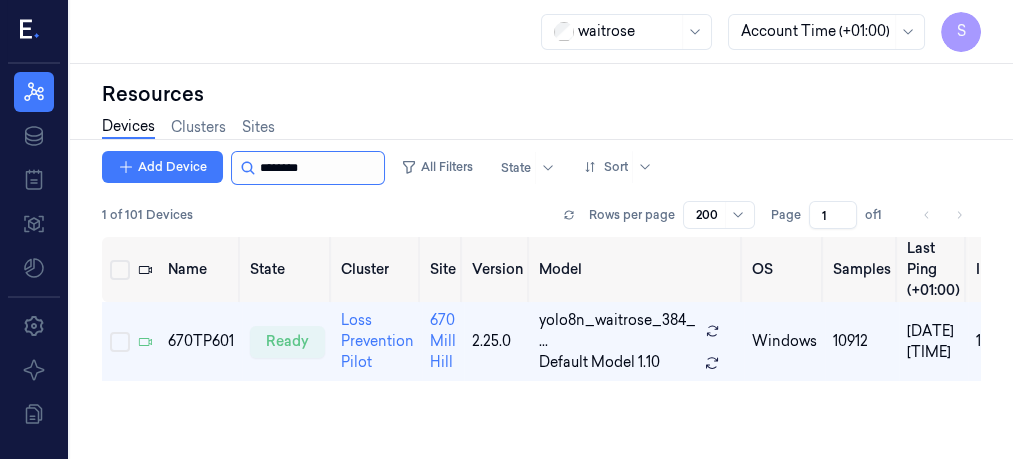click at bounding box center [320, 168] 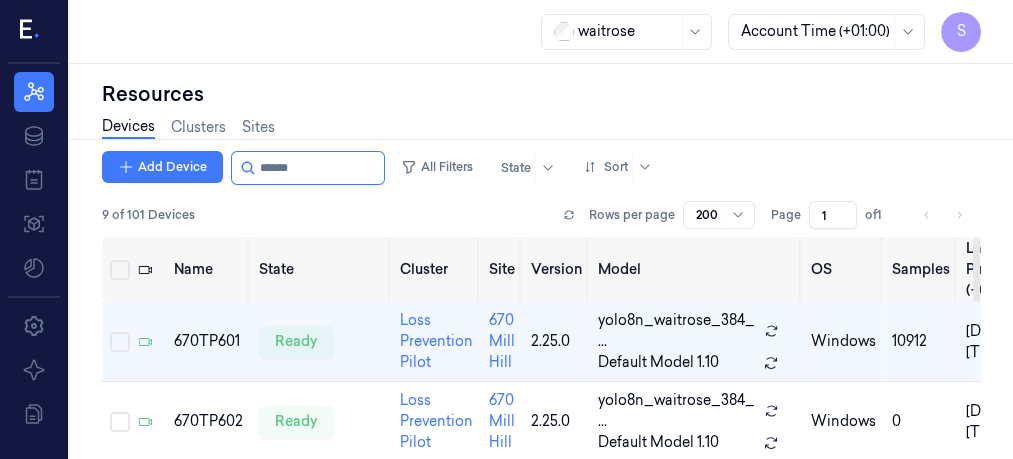 type on "******" 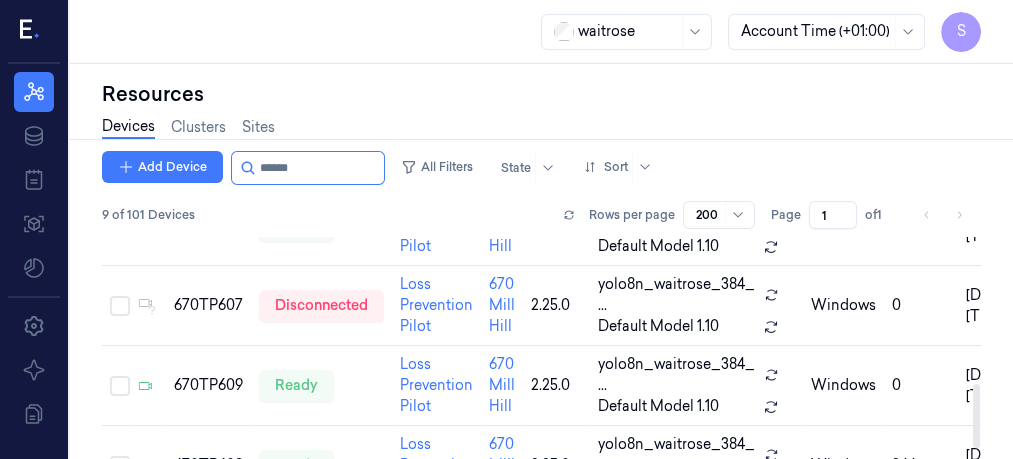 scroll, scrollTop: 511, scrollLeft: 0, axis: vertical 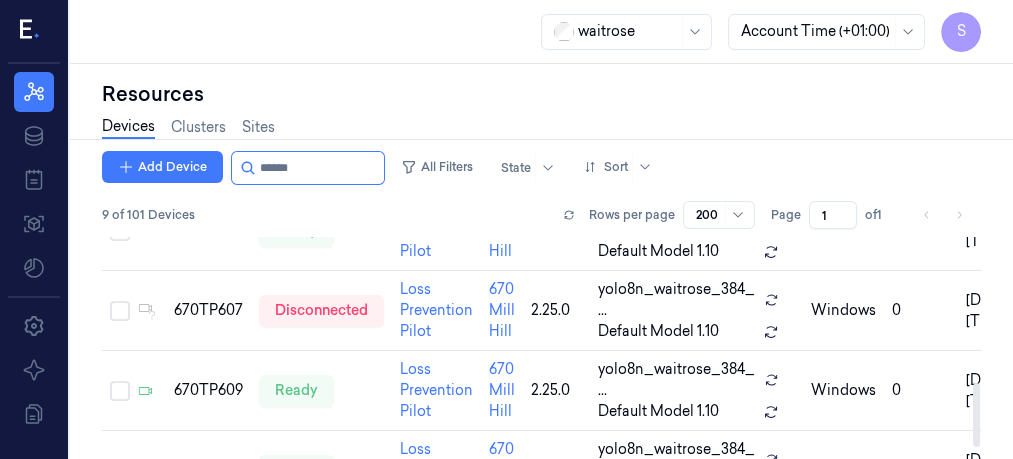 drag, startPoint x: 978, startPoint y: 255, endPoint x: 966, endPoint y: 399, distance: 144.49913 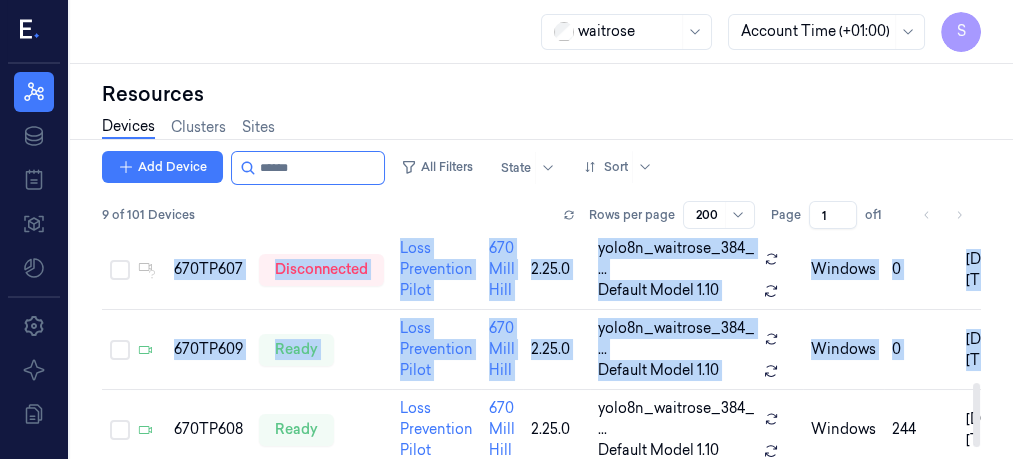 scroll, scrollTop: 559, scrollLeft: 0, axis: vertical 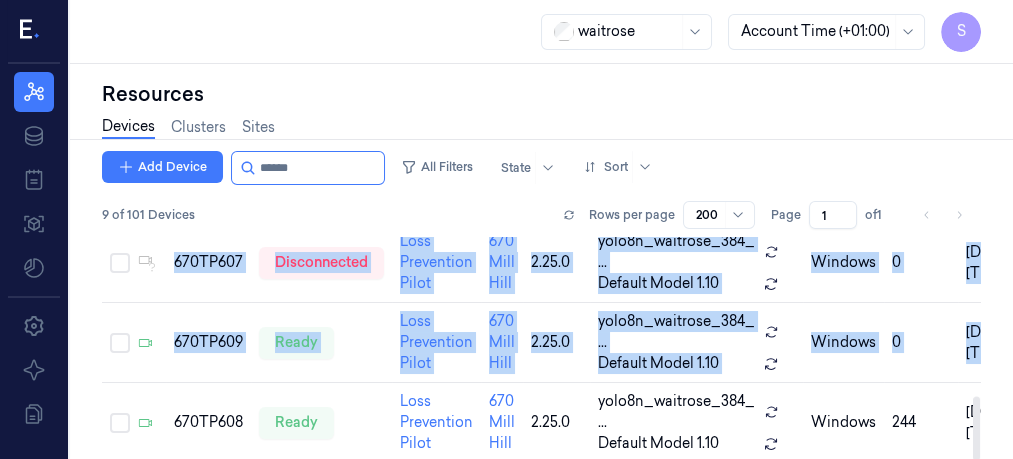 drag, startPoint x: 966, startPoint y: 399, endPoint x: 650, endPoint y: 464, distance: 322.61588 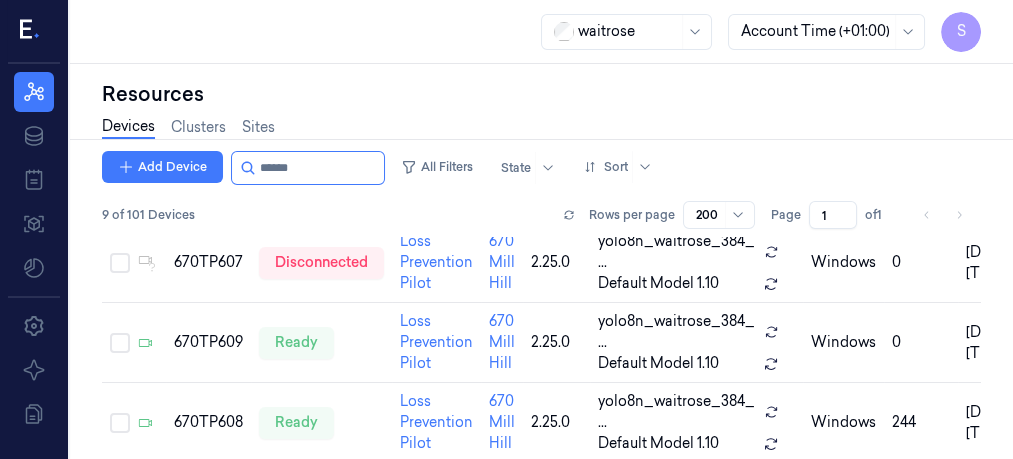 click on "Resources" at bounding box center (541, 94) 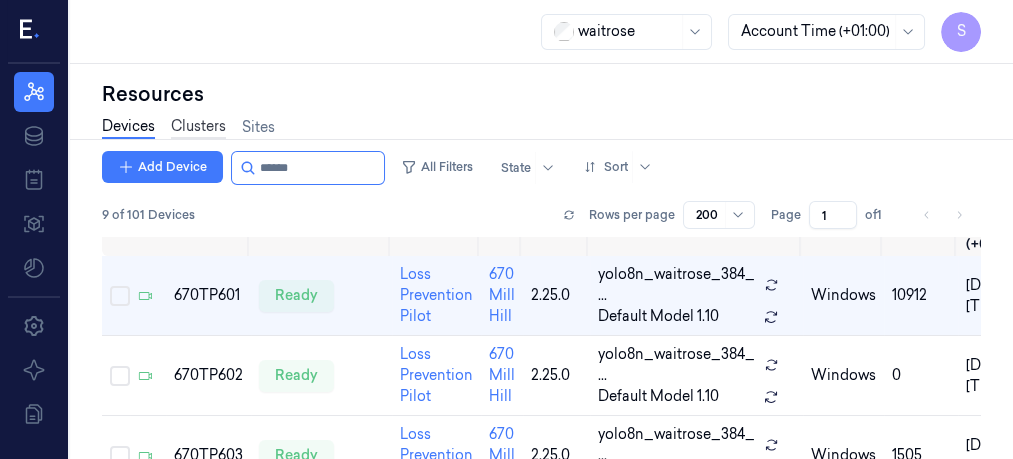 scroll, scrollTop: 0, scrollLeft: 0, axis: both 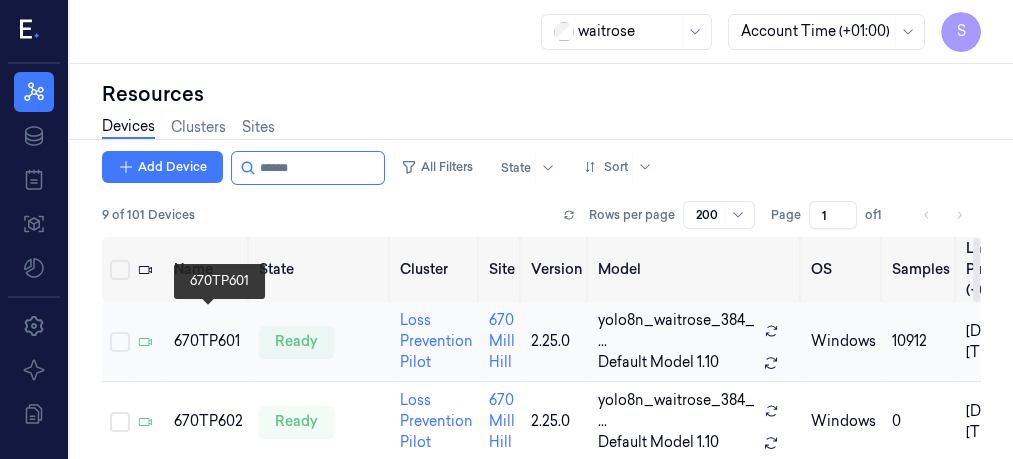 click on "670TP601" at bounding box center (208, 341) 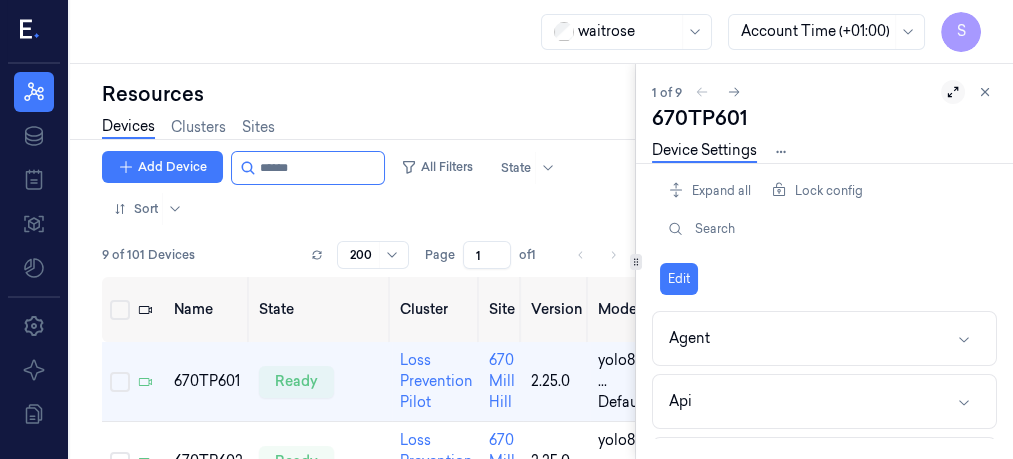 click 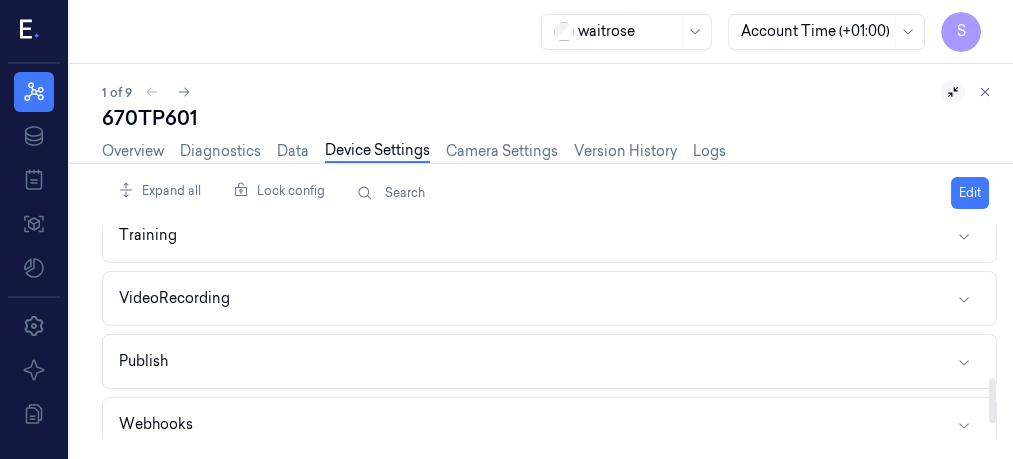 scroll, scrollTop: 710, scrollLeft: 0, axis: vertical 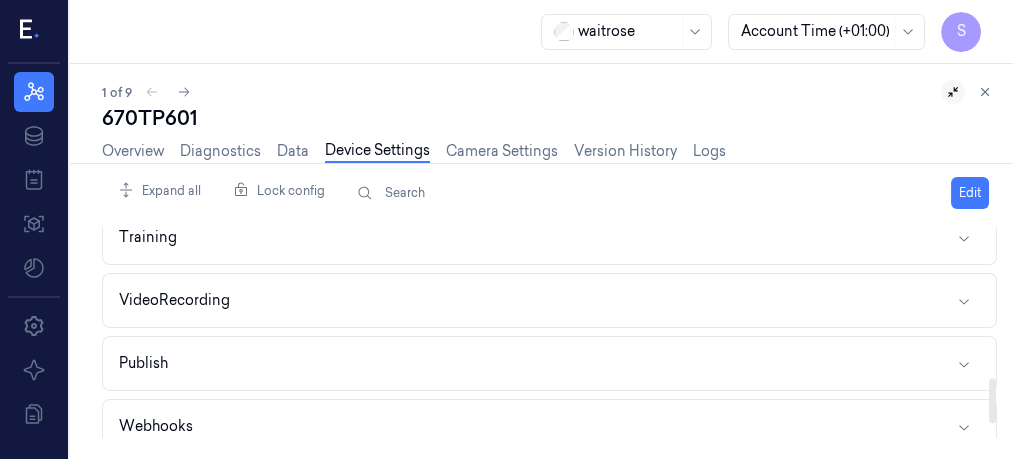 drag, startPoint x: 991, startPoint y: 257, endPoint x: 1005, endPoint y: 406, distance: 149.65627 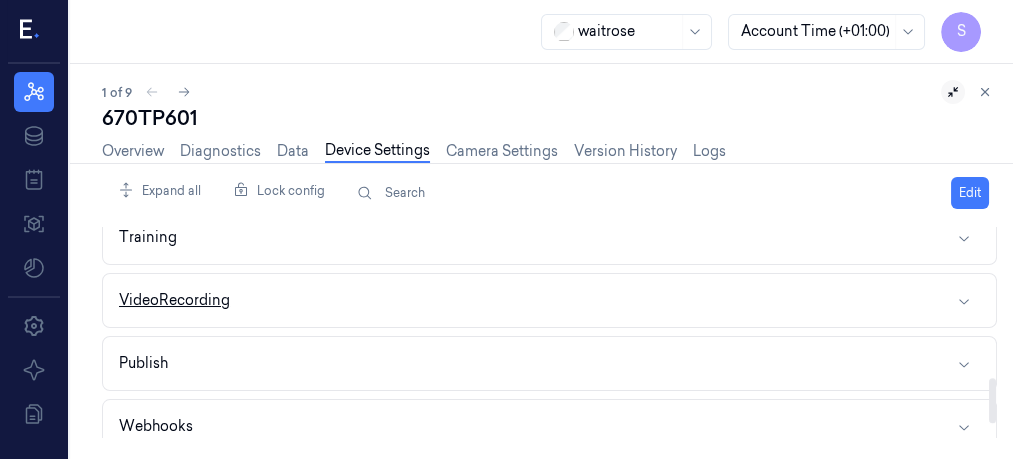 click 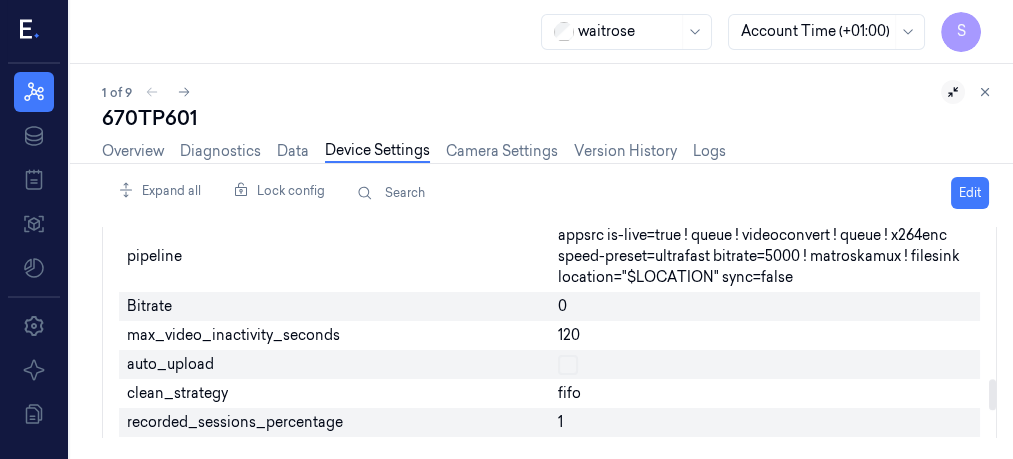 scroll, scrollTop: 1034, scrollLeft: 0, axis: vertical 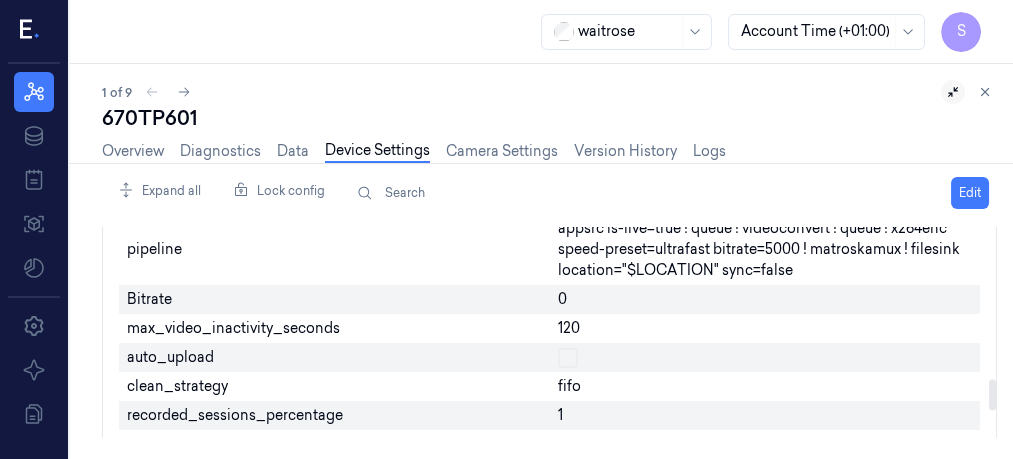 drag, startPoint x: 992, startPoint y: 346, endPoint x: 994, endPoint y: 393, distance: 47.042534 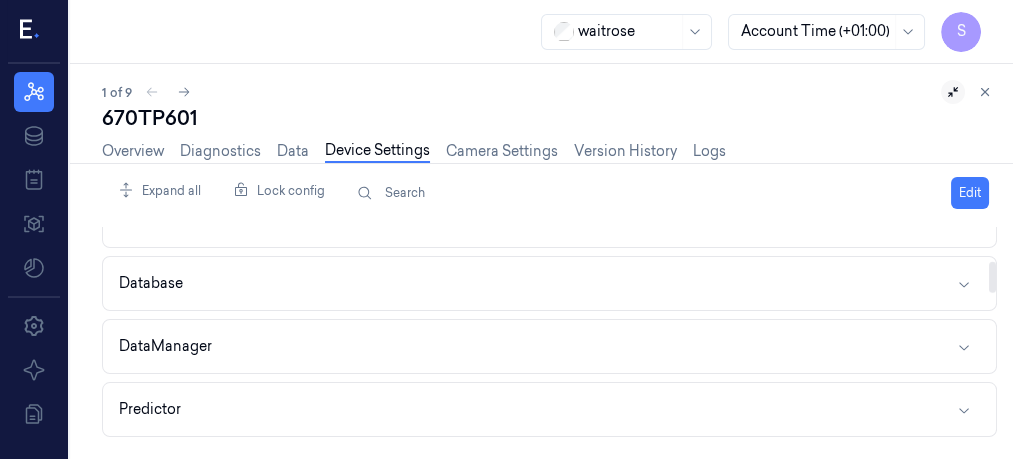scroll, scrollTop: 216, scrollLeft: 0, axis: vertical 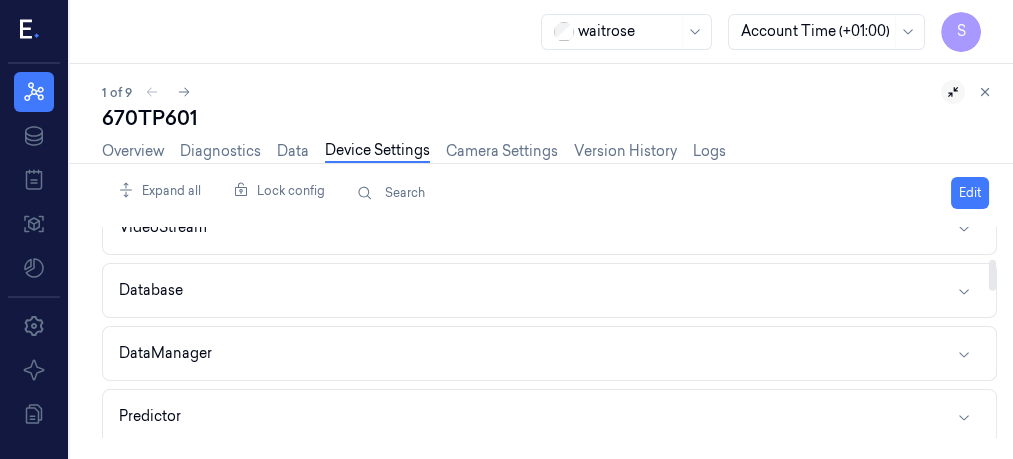 drag, startPoint x: 993, startPoint y: 395, endPoint x: 968, endPoint y: 276, distance: 121.597694 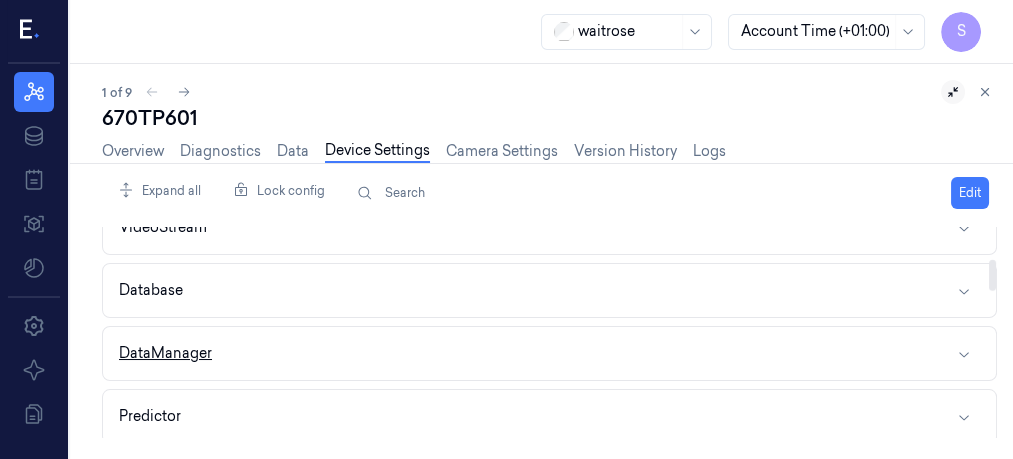 click 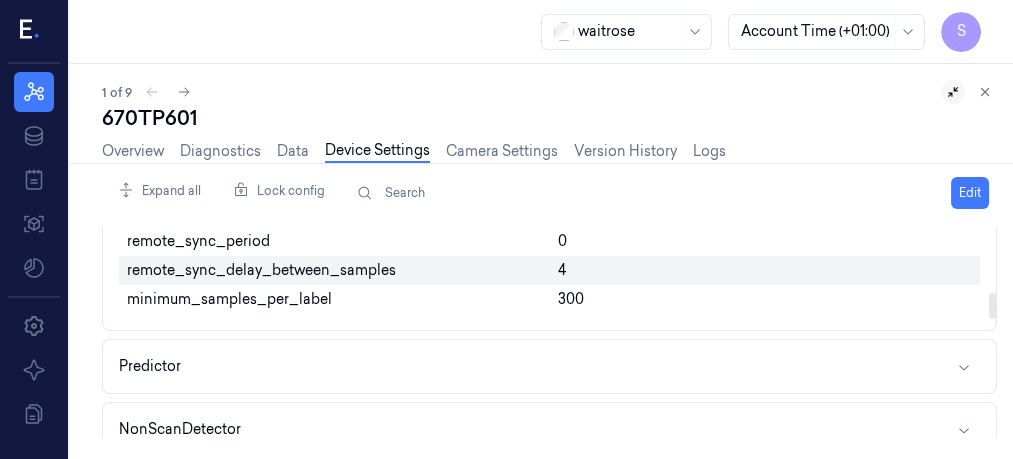 scroll, scrollTop: 0, scrollLeft: 0, axis: both 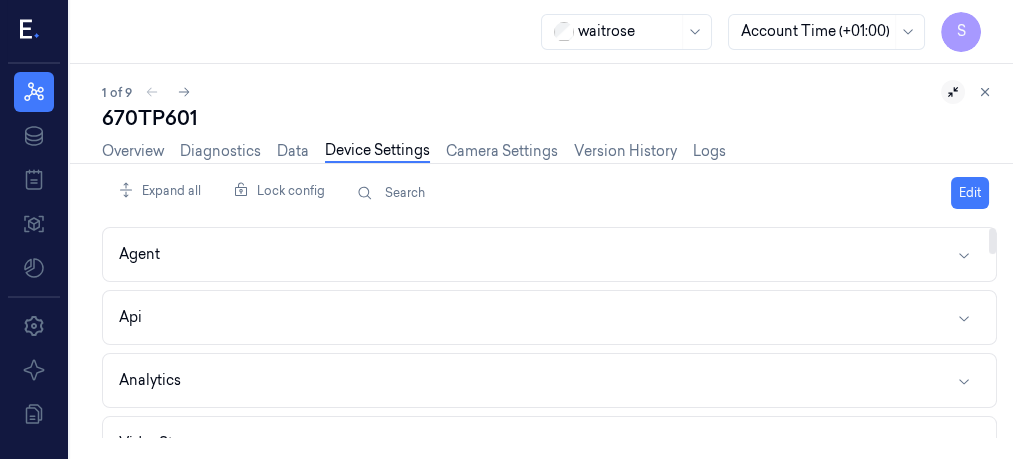 drag, startPoint x: 994, startPoint y: 268, endPoint x: 992, endPoint y: 207, distance: 61.03278 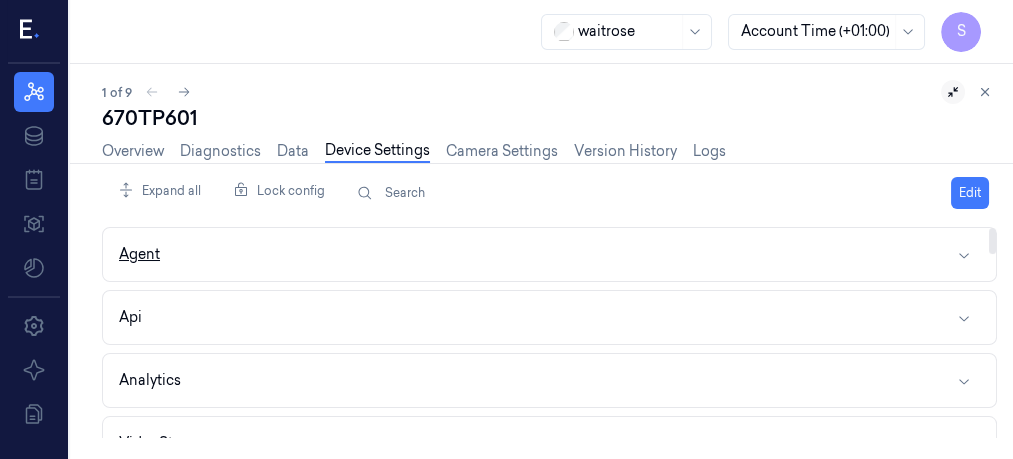 click 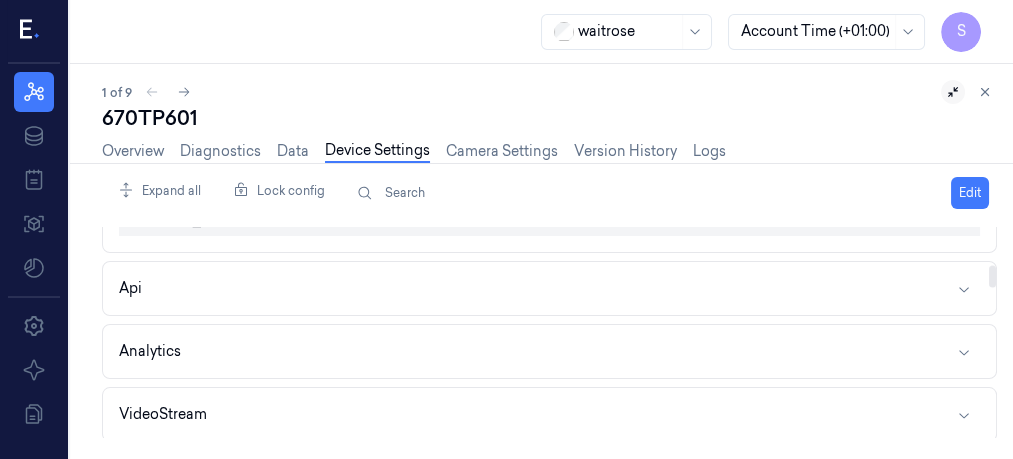 scroll, scrollTop: 418, scrollLeft: 0, axis: vertical 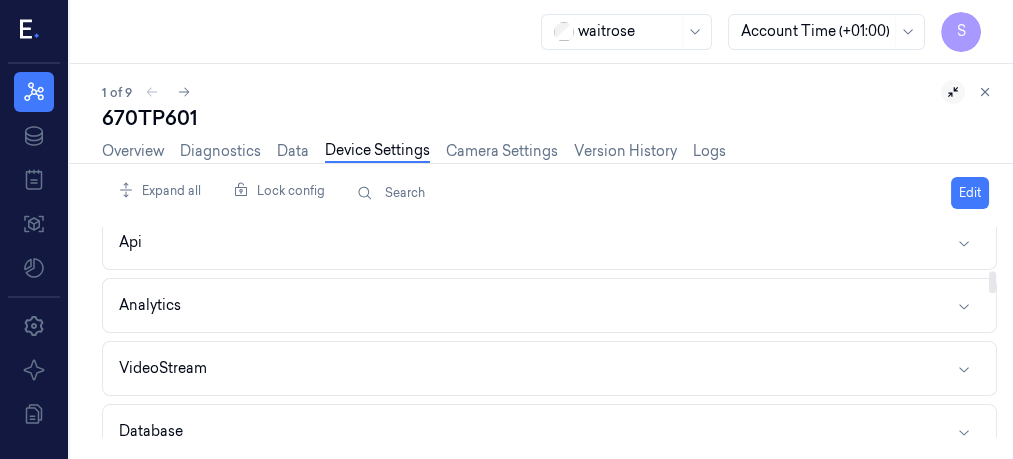 drag, startPoint x: 992, startPoint y: 236, endPoint x: 992, endPoint y: 279, distance: 43 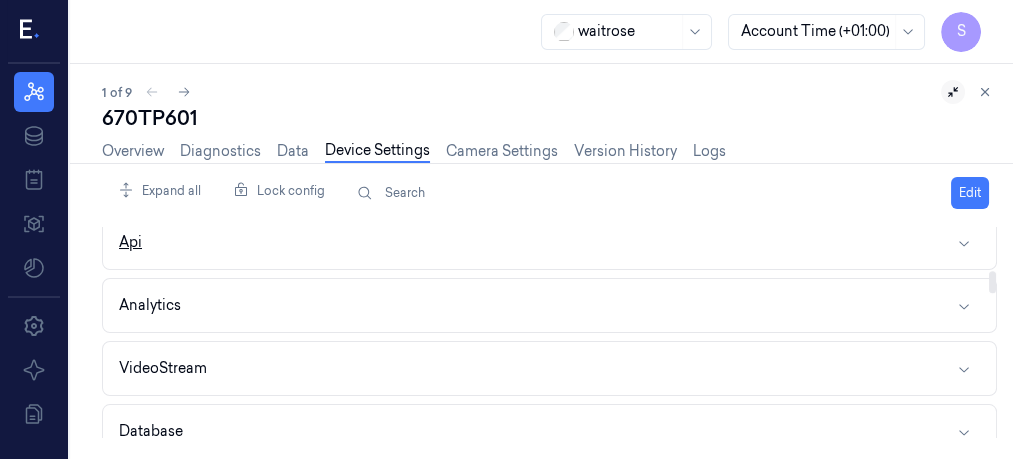 click 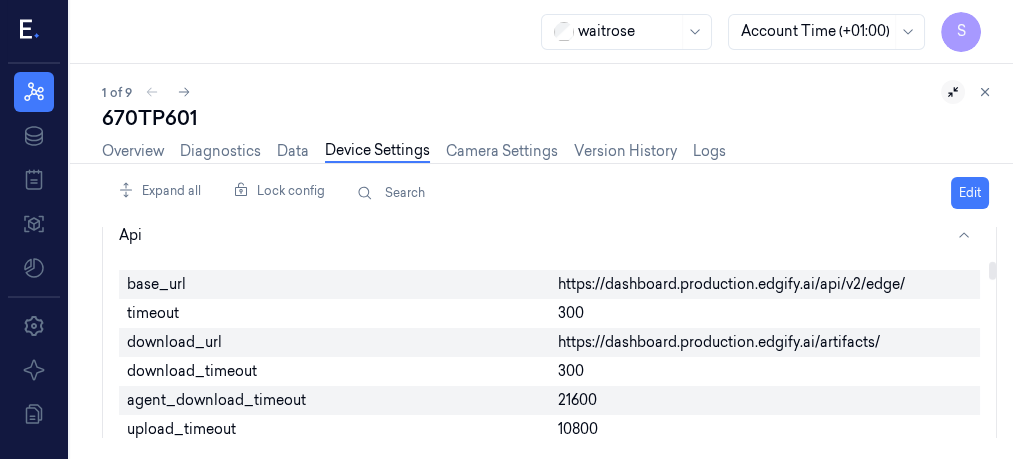 scroll, scrollTop: 431, scrollLeft: 0, axis: vertical 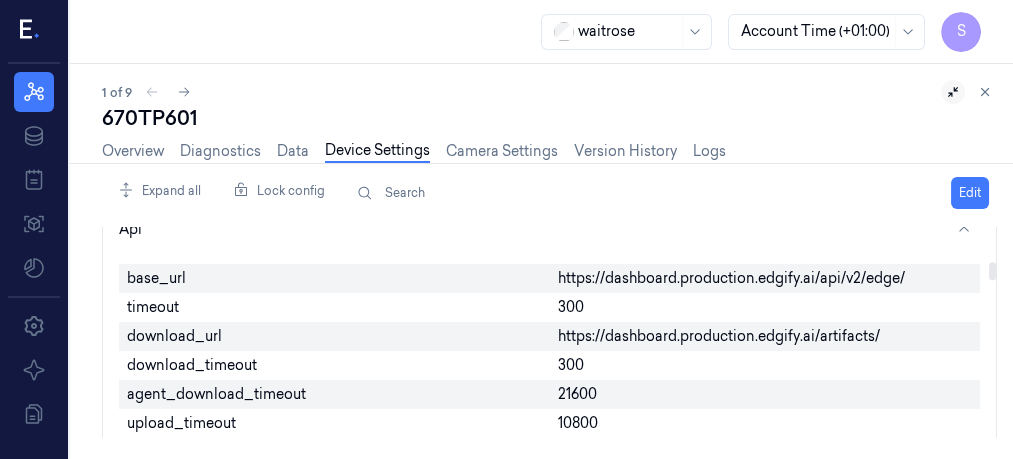 click at bounding box center [992, 271] 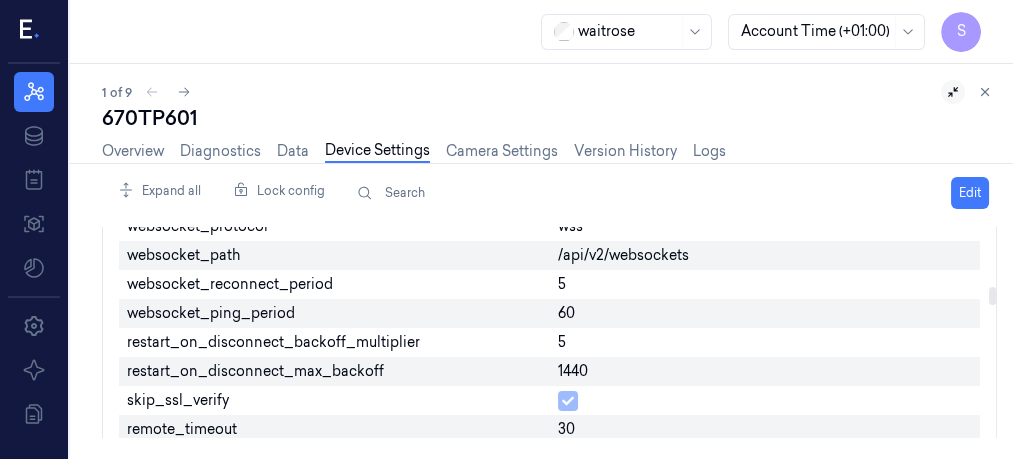 scroll, scrollTop: 717, scrollLeft: 0, axis: vertical 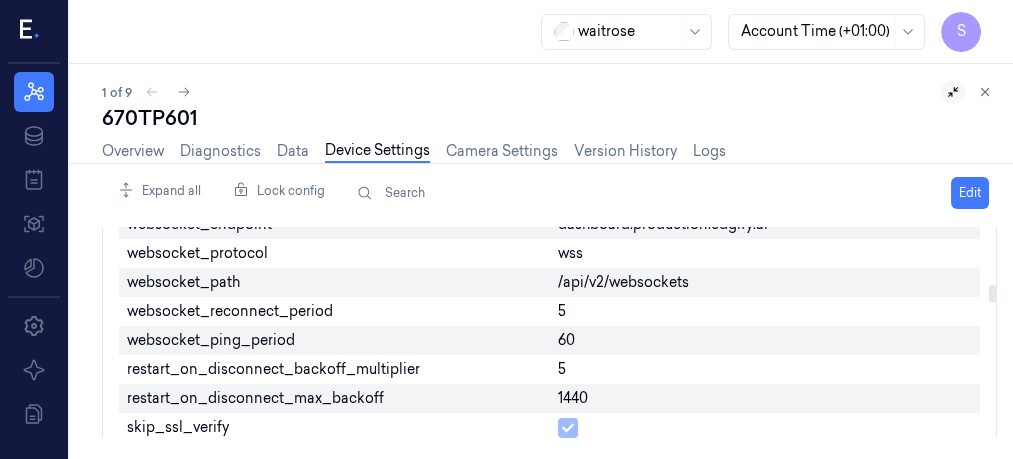 drag, startPoint x: 990, startPoint y: 269, endPoint x: 986, endPoint y: 292, distance: 23.345236 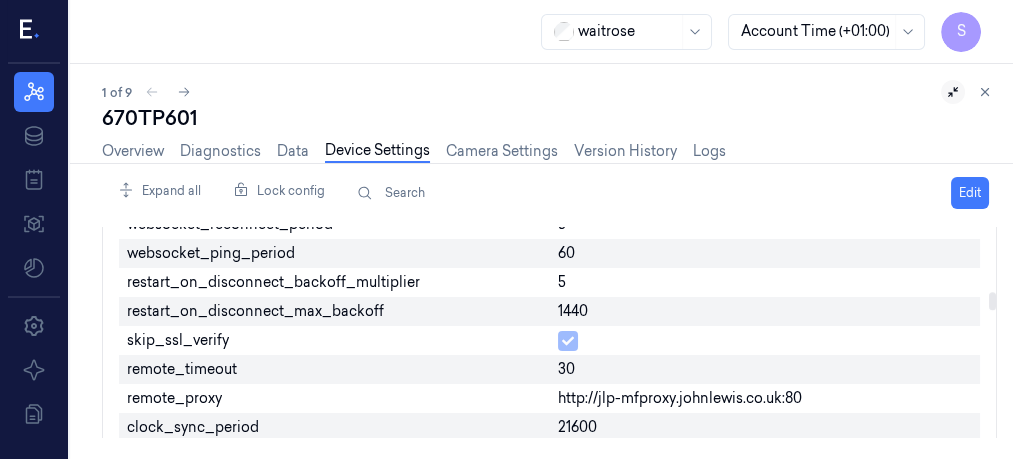 scroll, scrollTop: 811, scrollLeft: 0, axis: vertical 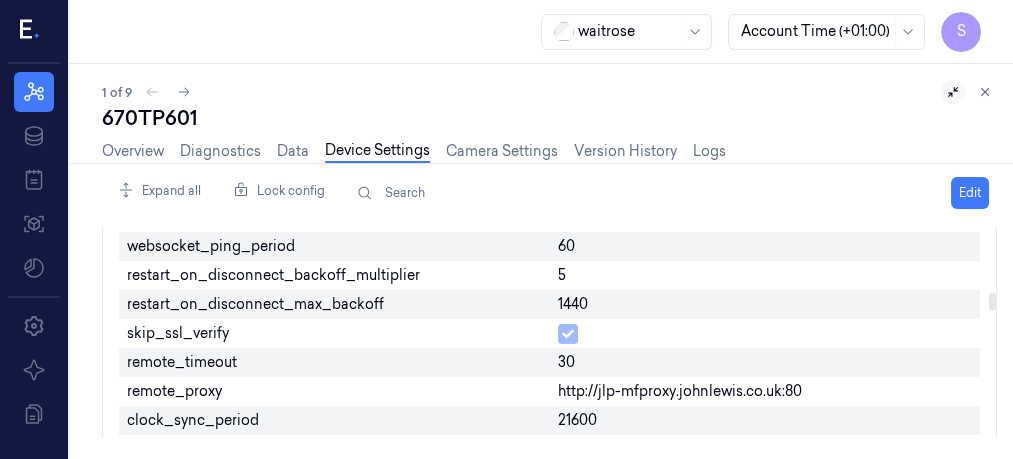click at bounding box center (992, 301) 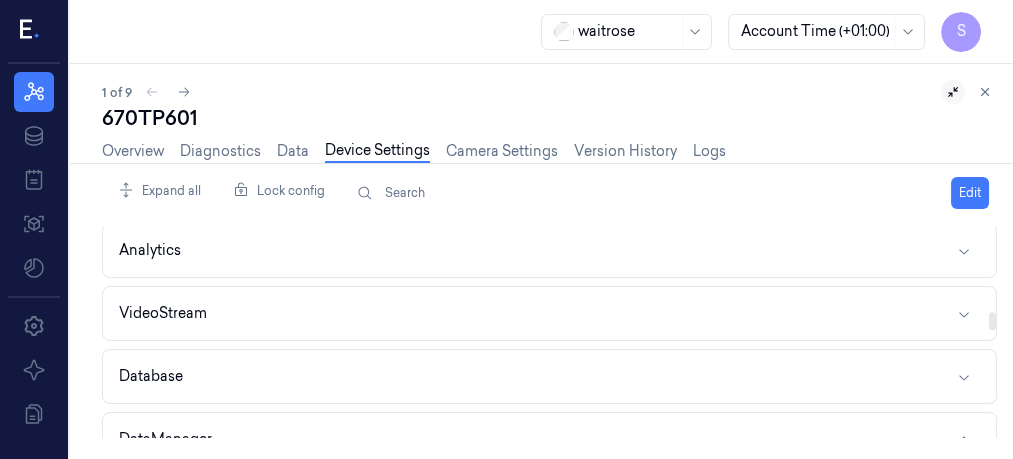 scroll, scrollTop: 1057, scrollLeft: 0, axis: vertical 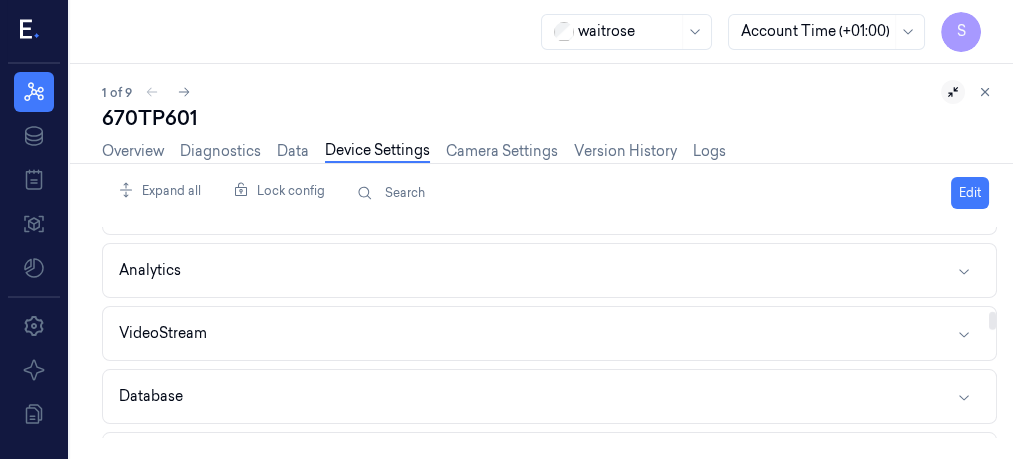 drag, startPoint x: 992, startPoint y: 297, endPoint x: 993, endPoint y: 317, distance: 20.024984 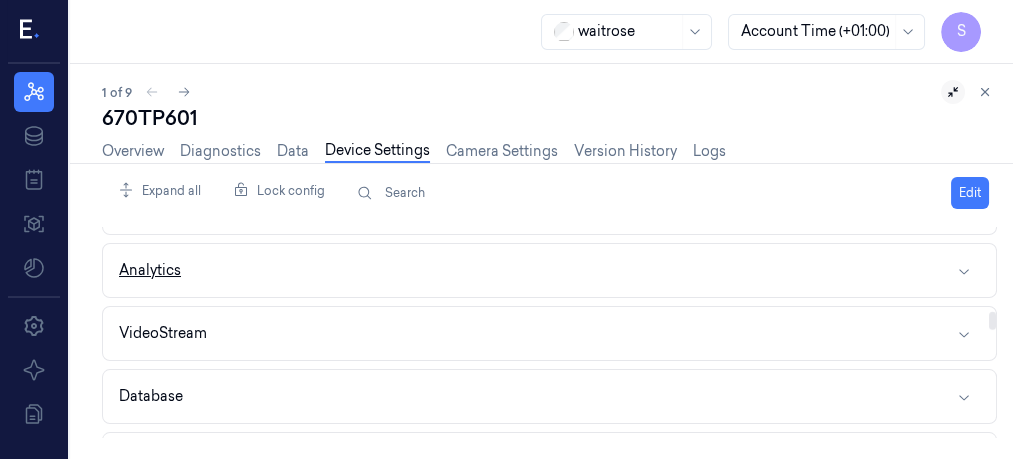 click on "Analytics" at bounding box center [549, 270] 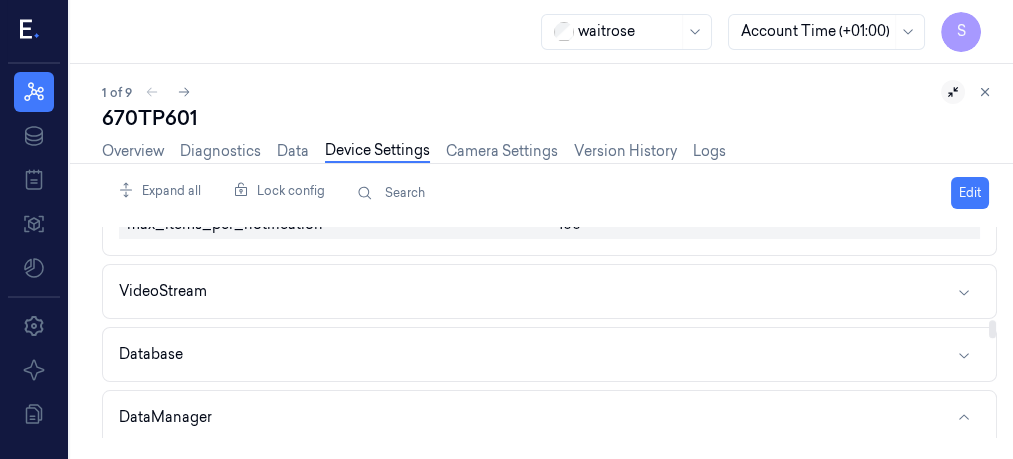 scroll, scrollTop: 1217, scrollLeft: 0, axis: vertical 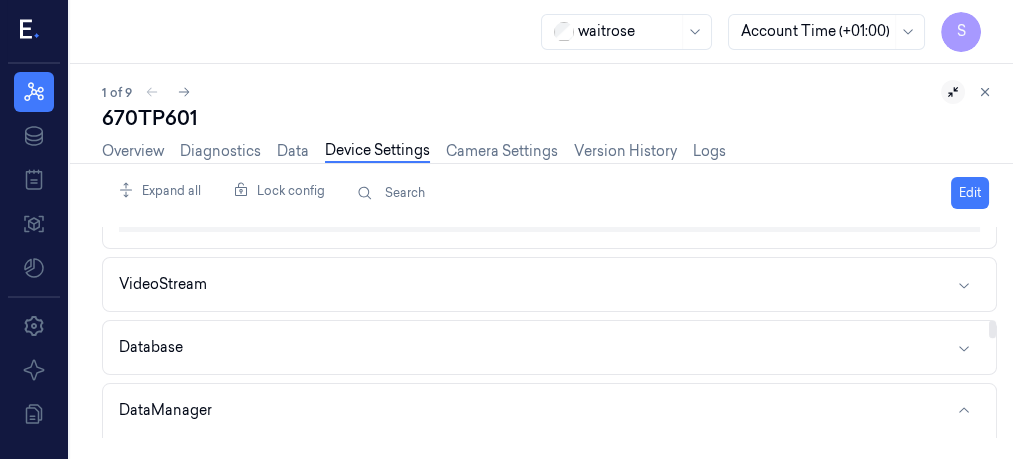 drag, startPoint x: 992, startPoint y: 313, endPoint x: 991, endPoint y: 325, distance: 12.0415945 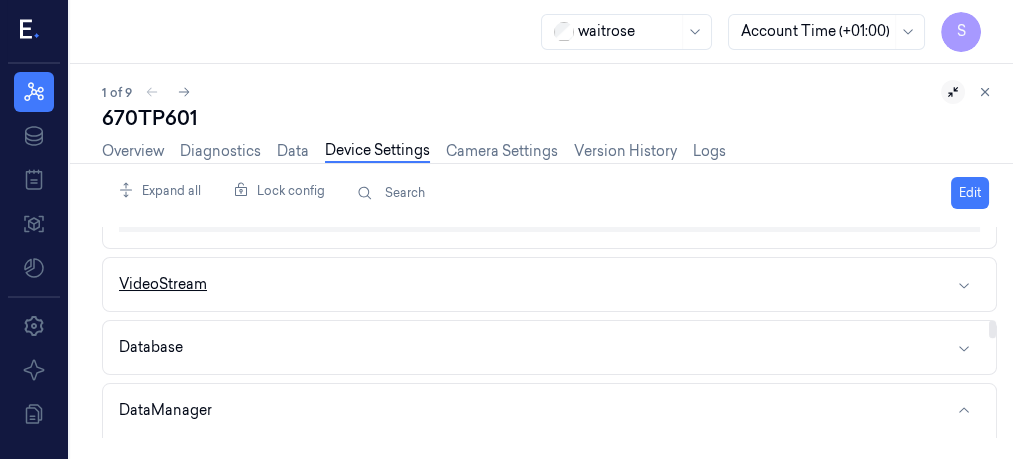 click 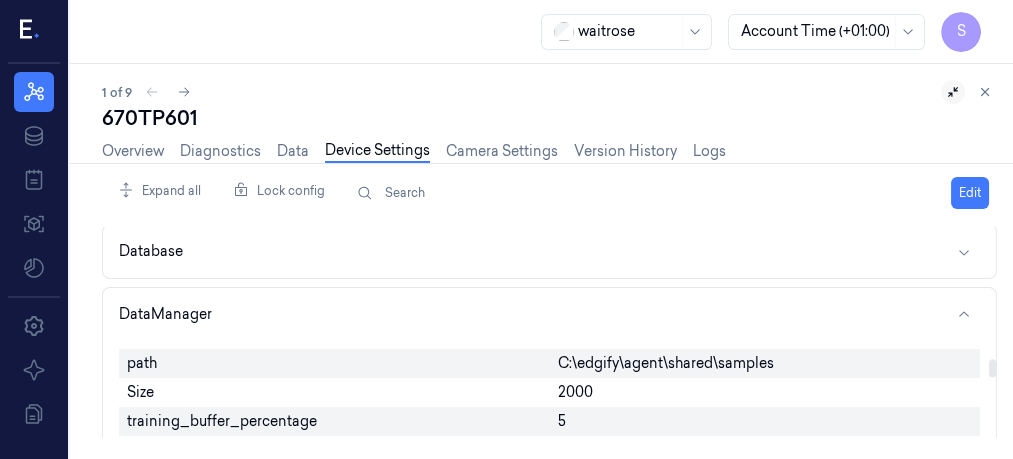 scroll, scrollTop: 2603, scrollLeft: 0, axis: vertical 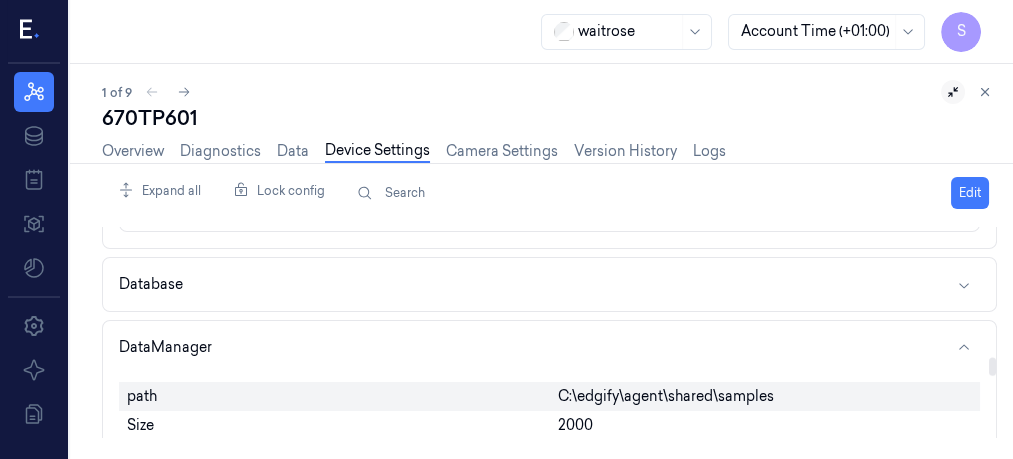 drag, startPoint x: 994, startPoint y: 300, endPoint x: 1003, endPoint y: 366, distance: 66.61081 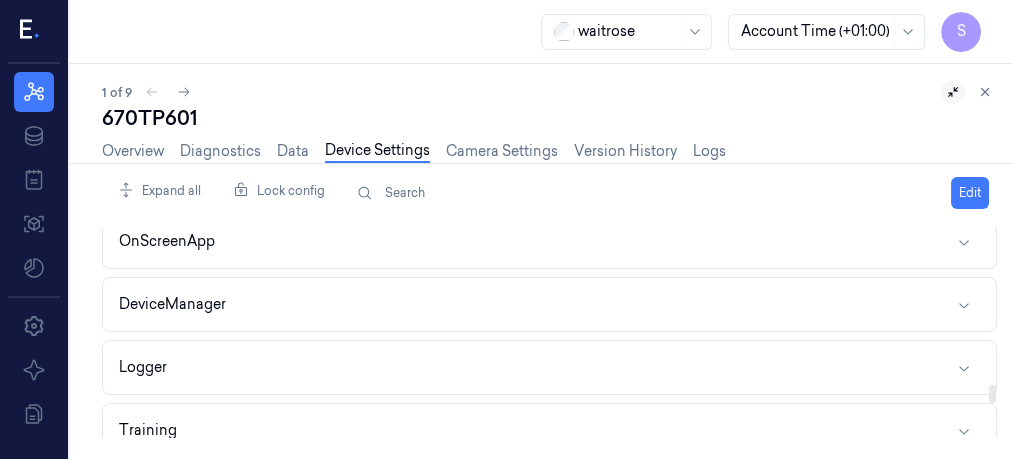 scroll, scrollTop: 3175, scrollLeft: 0, axis: vertical 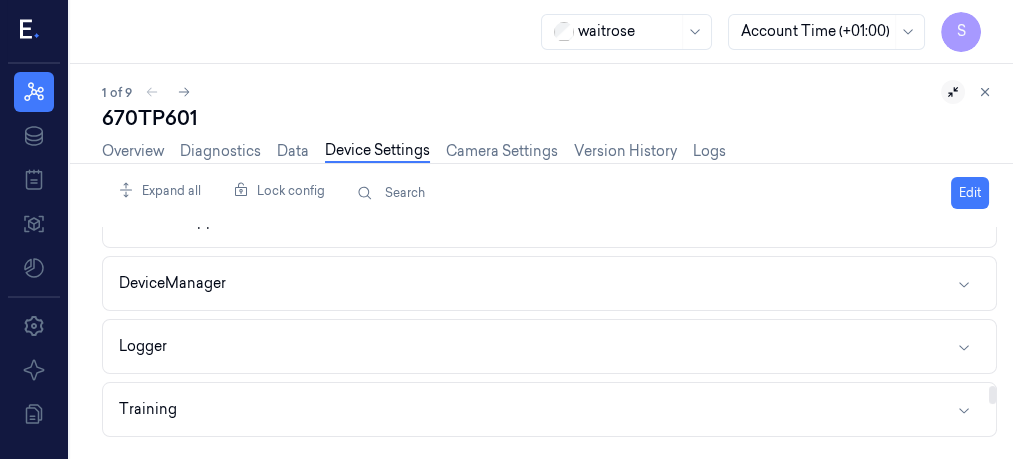 drag, startPoint x: 990, startPoint y: 365, endPoint x: 992, endPoint y: 393, distance: 28.071337 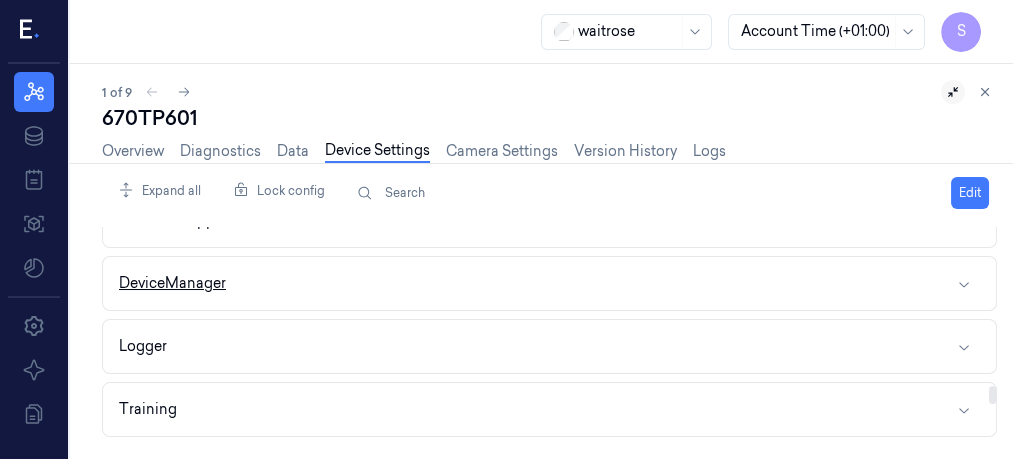 click 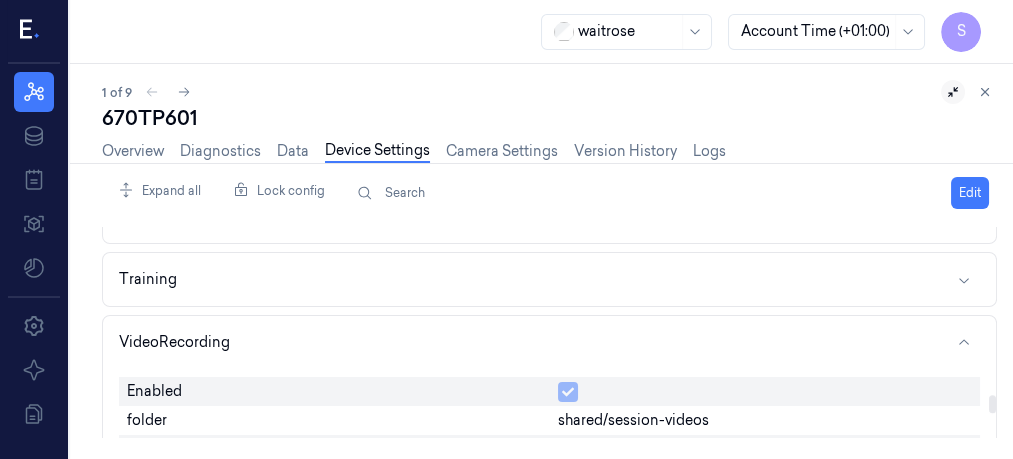 scroll, scrollTop: 3440, scrollLeft: 0, axis: vertical 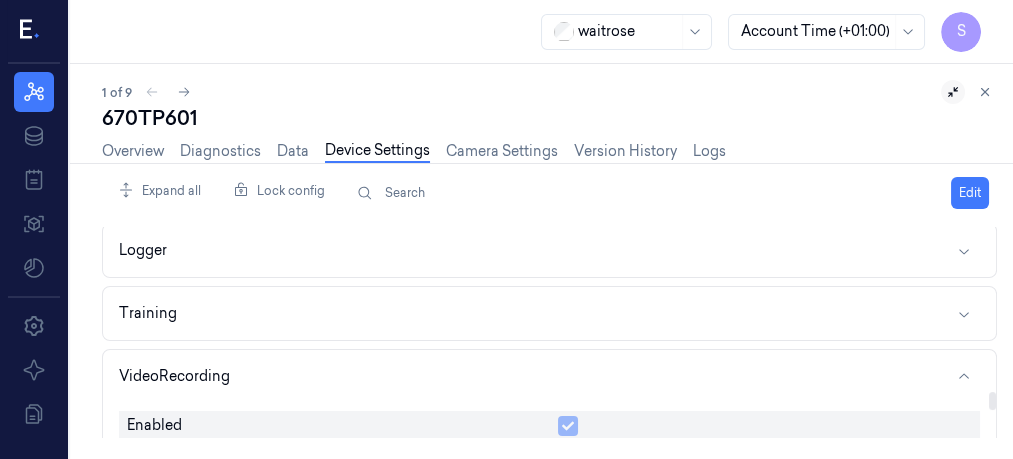 drag, startPoint x: 994, startPoint y: 382, endPoint x: 994, endPoint y: 394, distance: 12 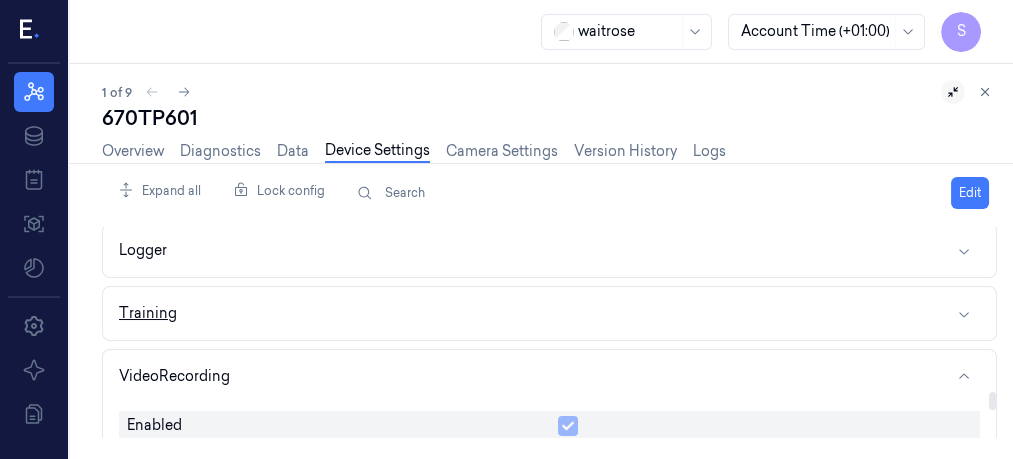 click 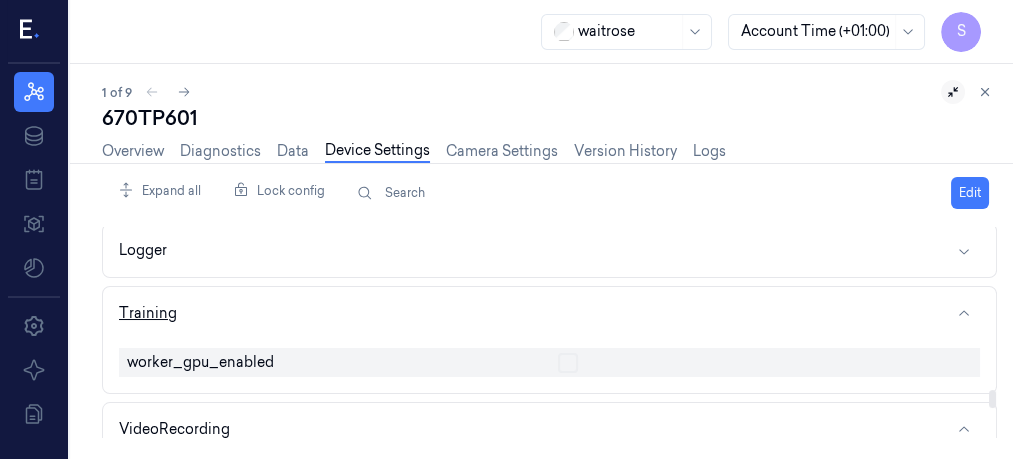 click 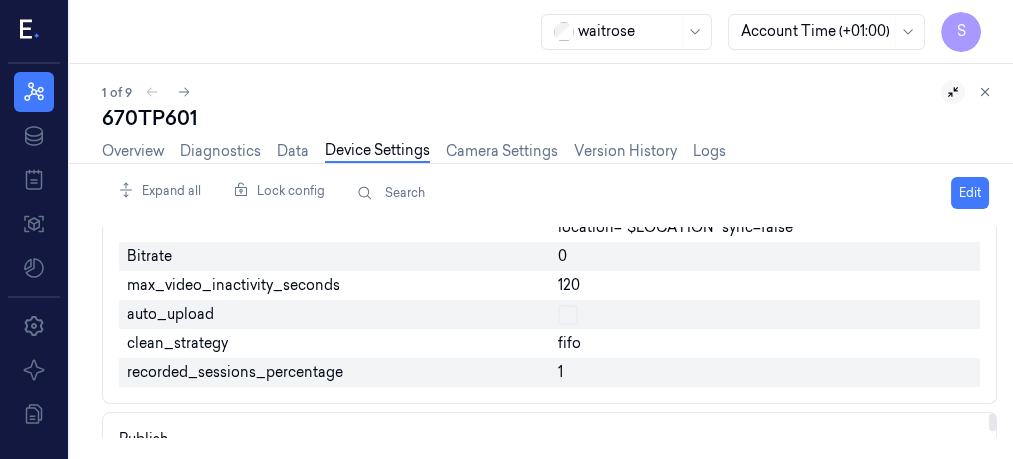 scroll, scrollTop: 3849, scrollLeft: 0, axis: vertical 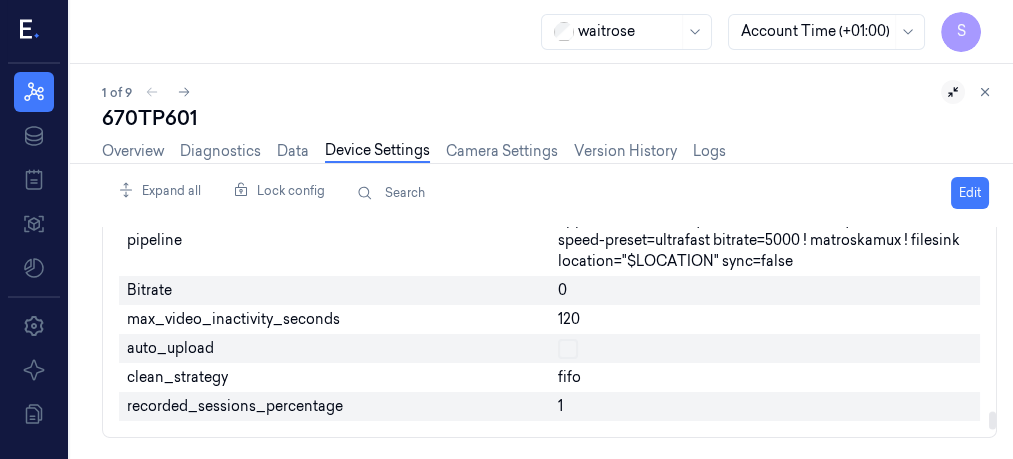 drag, startPoint x: 994, startPoint y: 399, endPoint x: 993, endPoint y: 418, distance: 19.026299 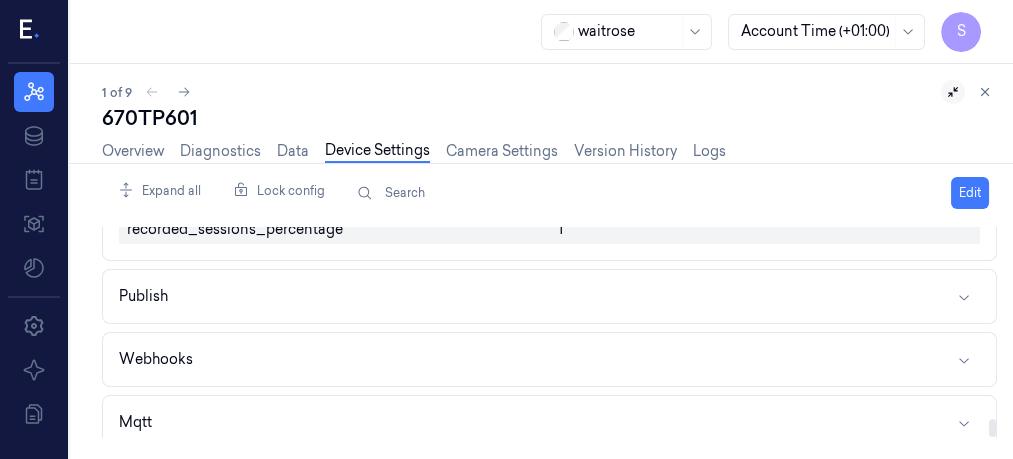 scroll, scrollTop: 4026, scrollLeft: 0, axis: vertical 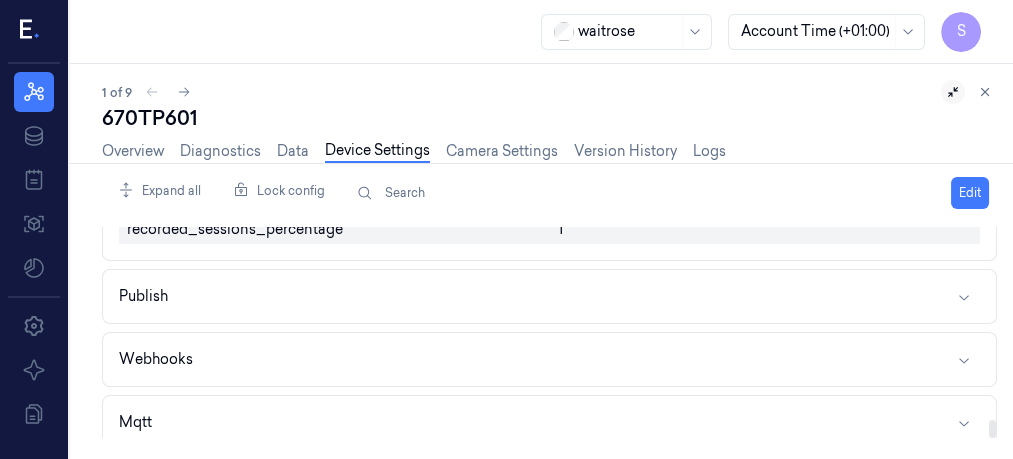 drag, startPoint x: 991, startPoint y: 413, endPoint x: 996, endPoint y: 424, distance: 12.083046 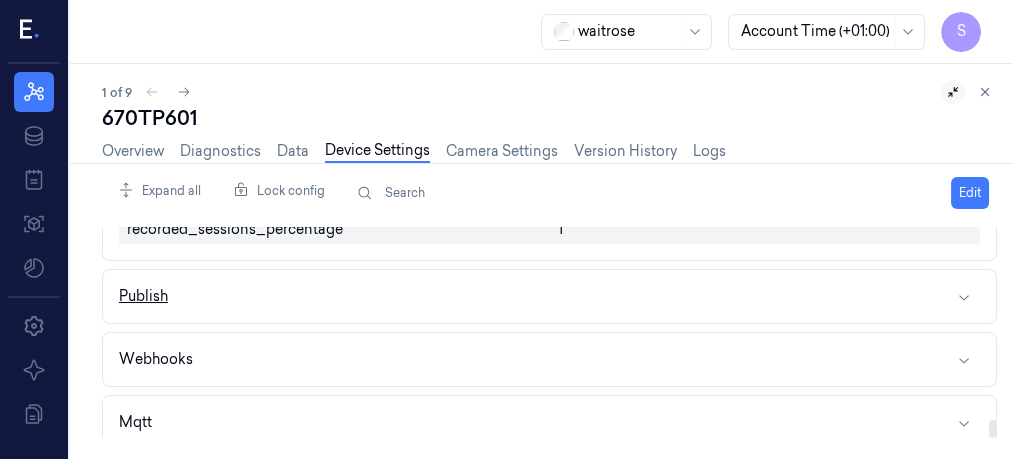 click 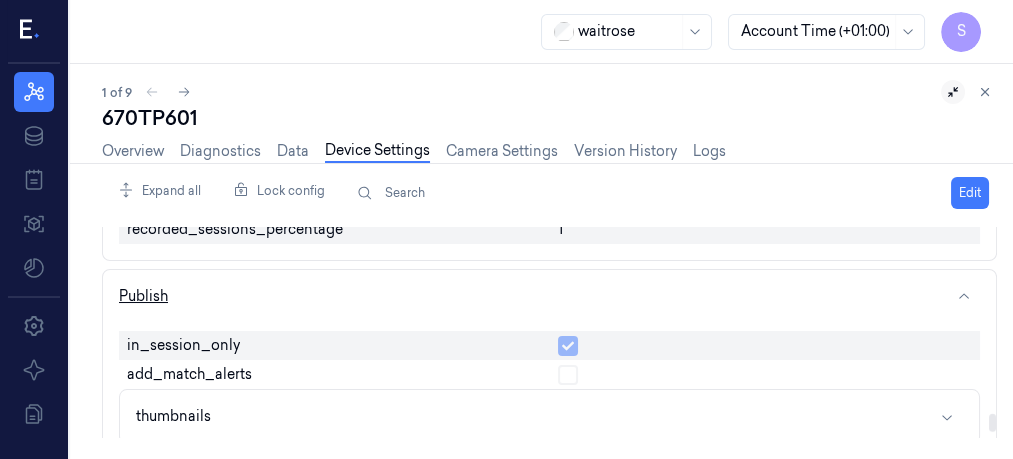 click 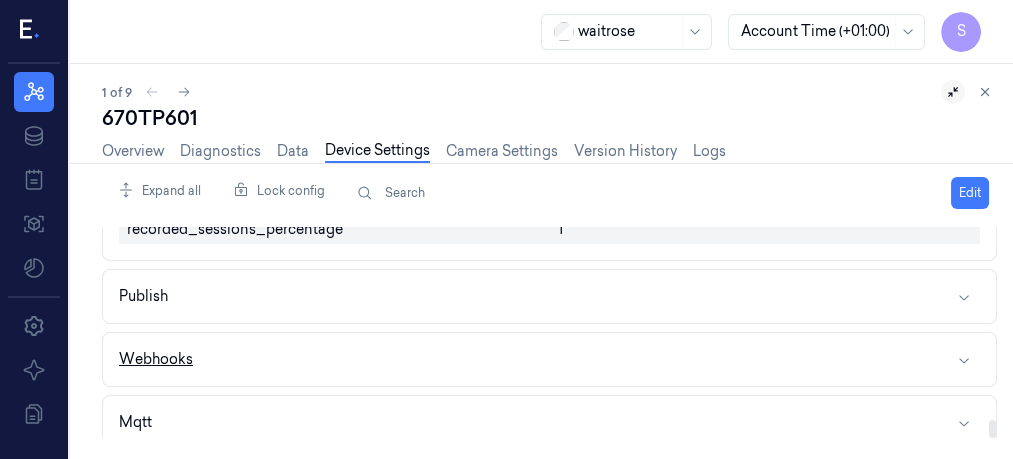 click 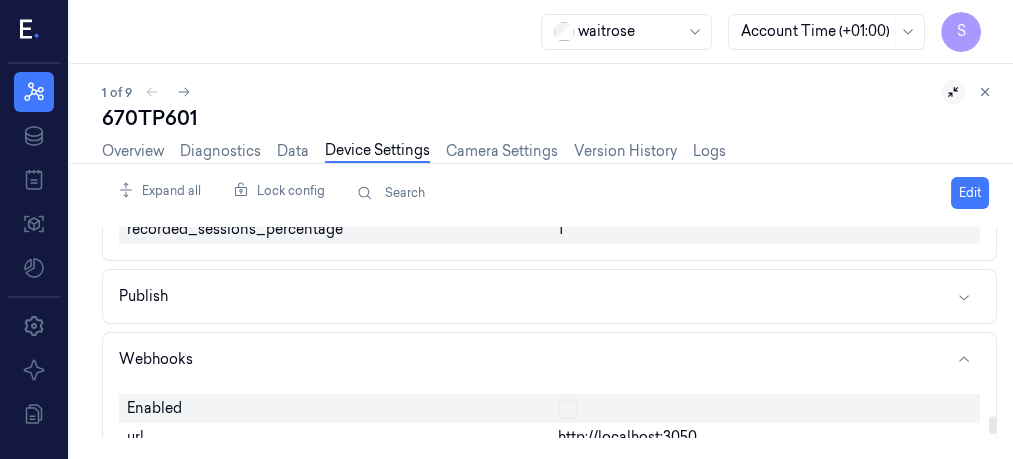 scroll, scrollTop: 4109, scrollLeft: 0, axis: vertical 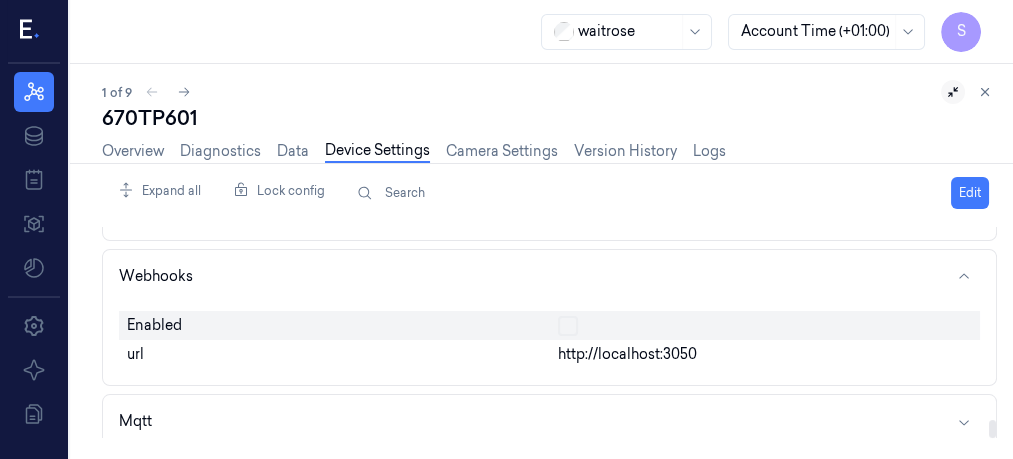 click at bounding box center (992, 429) 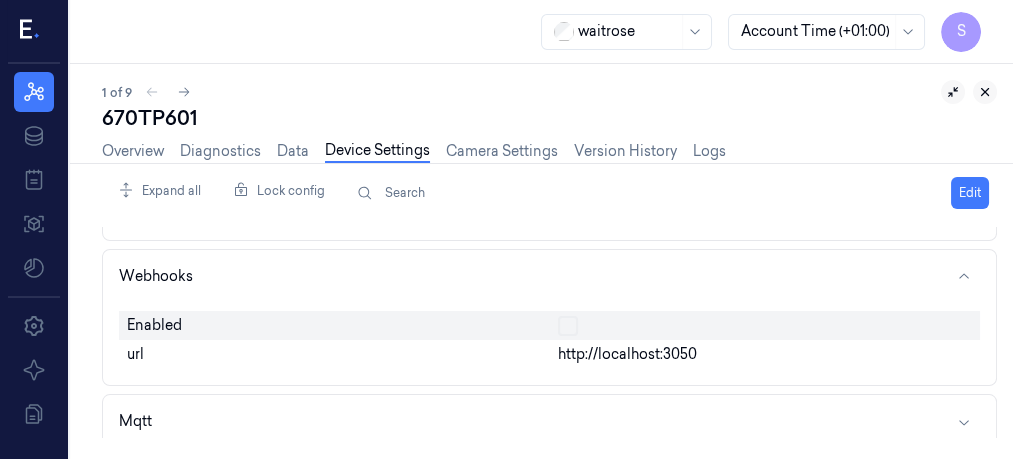 click 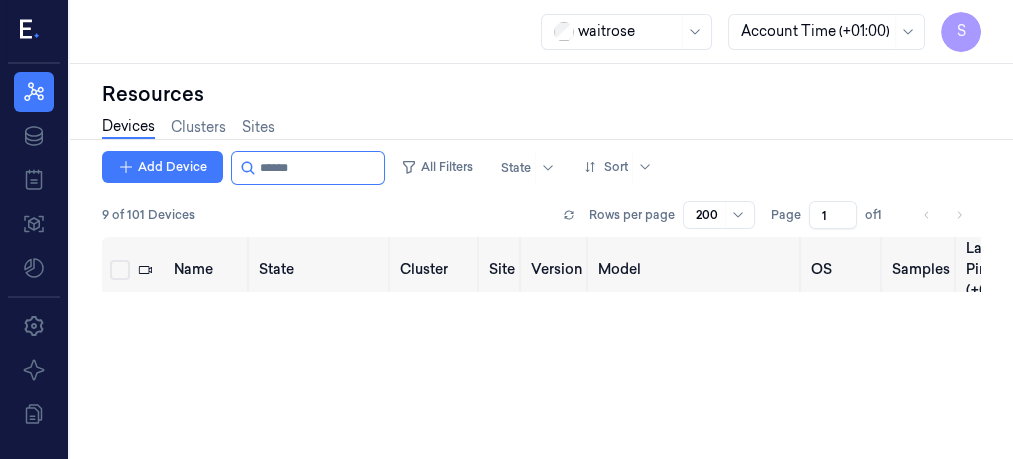 scroll, scrollTop: 0, scrollLeft: 0, axis: both 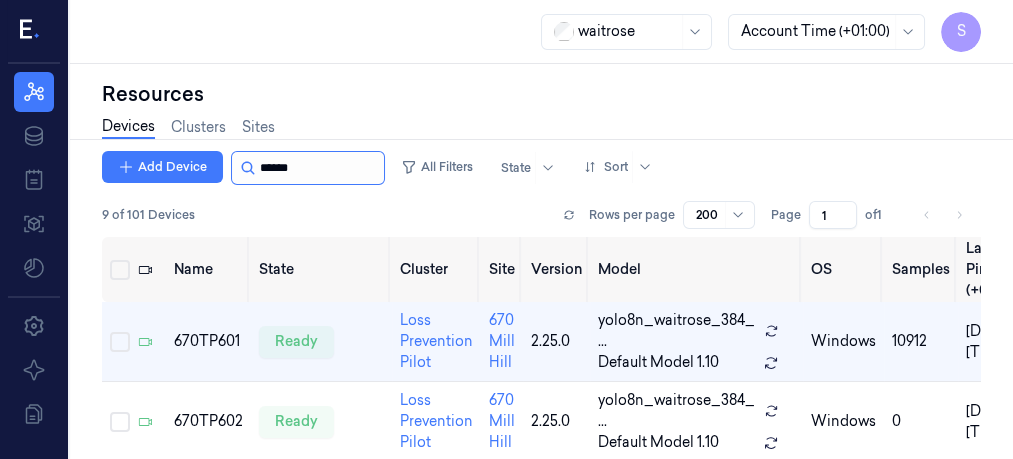 click at bounding box center (320, 168) 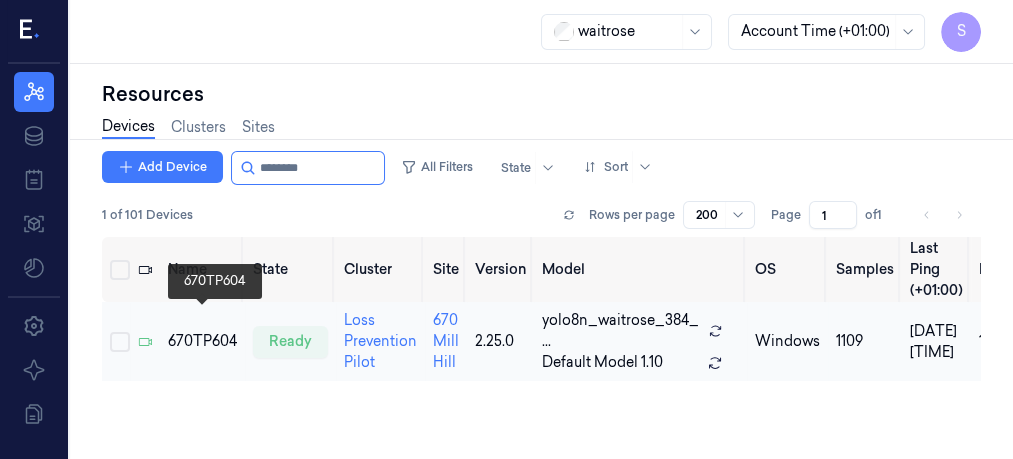 type on "********" 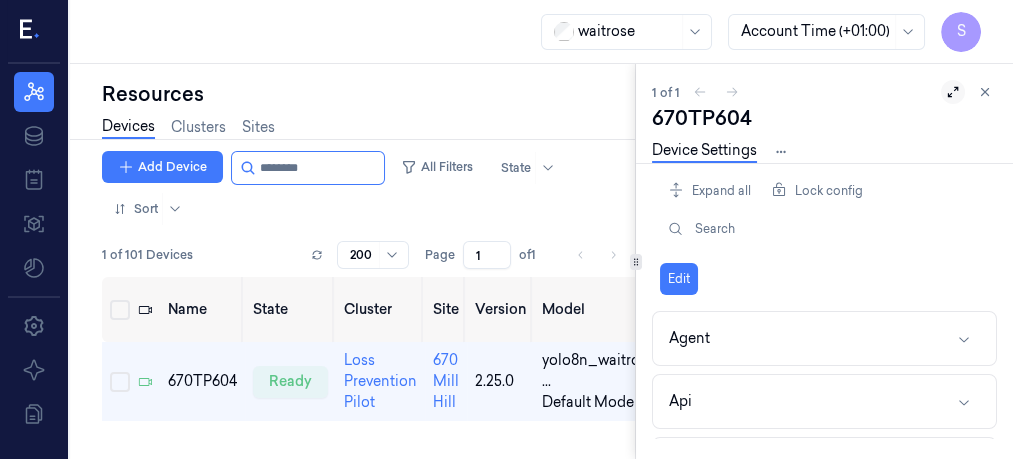 click 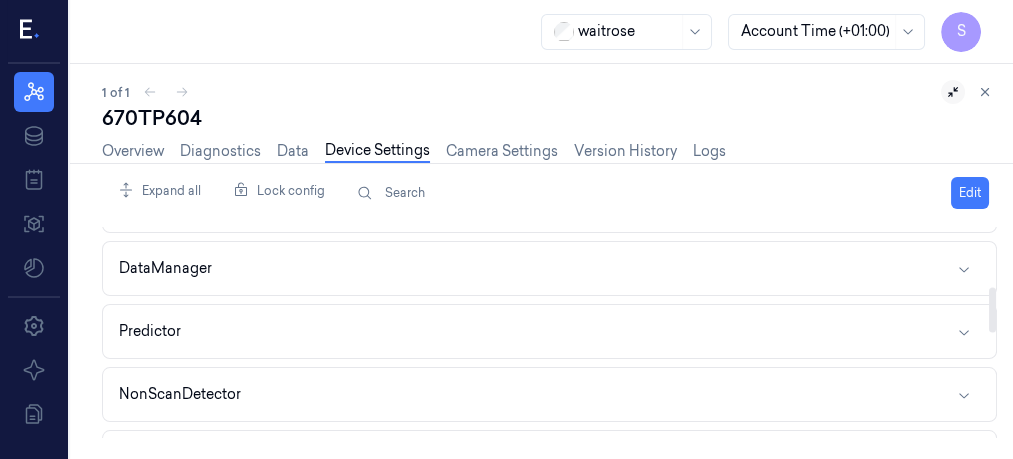 scroll, scrollTop: 296, scrollLeft: 0, axis: vertical 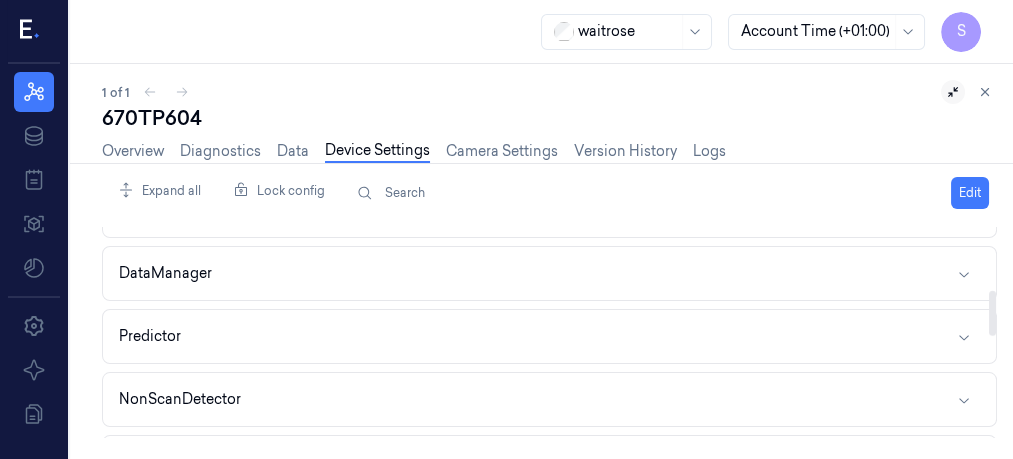 drag, startPoint x: 988, startPoint y: 250, endPoint x: 994, endPoint y: 313, distance: 63.28507 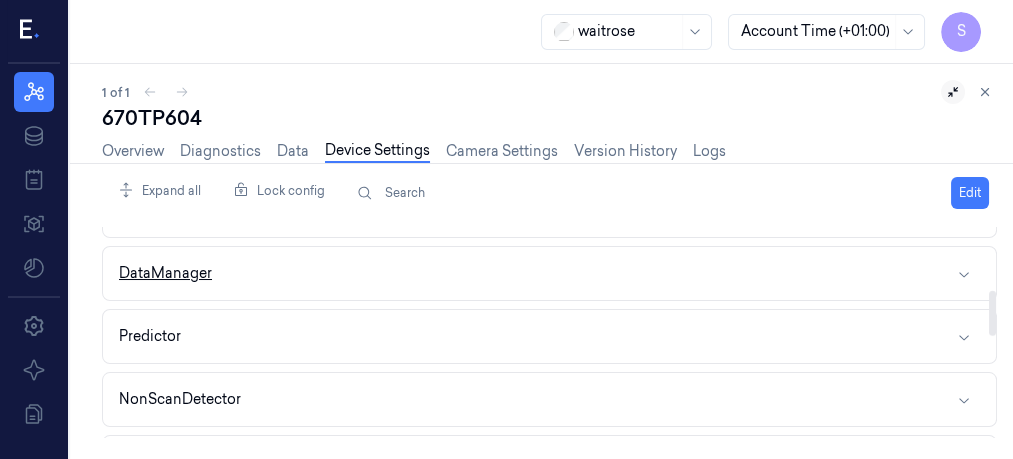 click 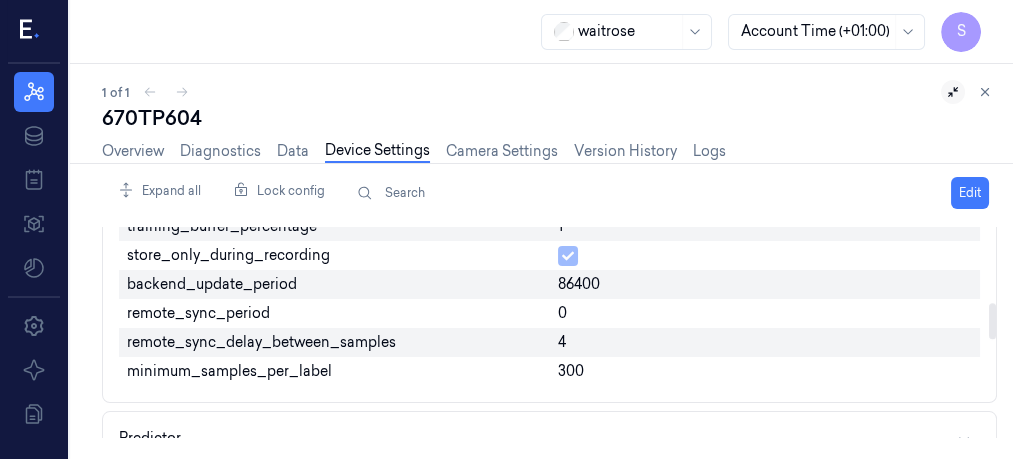 scroll, scrollTop: 0, scrollLeft: 0, axis: both 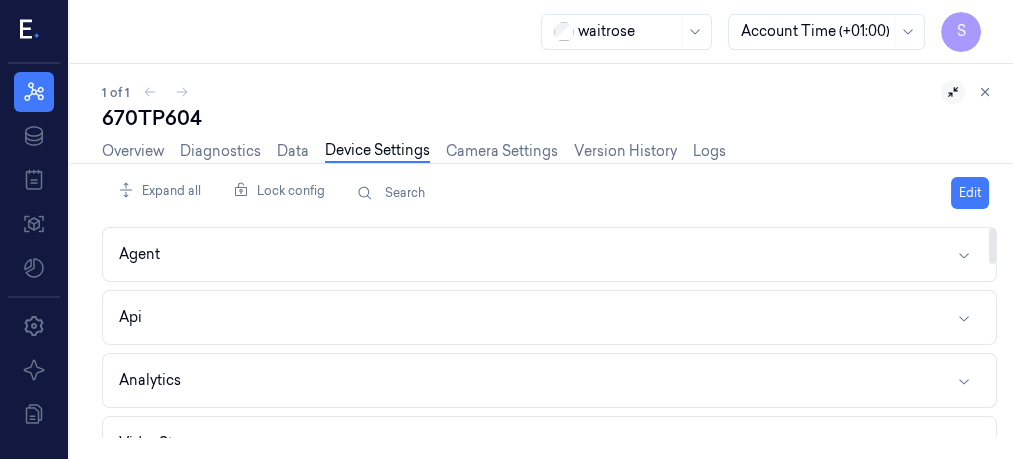 drag, startPoint x: 992, startPoint y: 290, endPoint x: 986, endPoint y: 174, distance: 116.15507 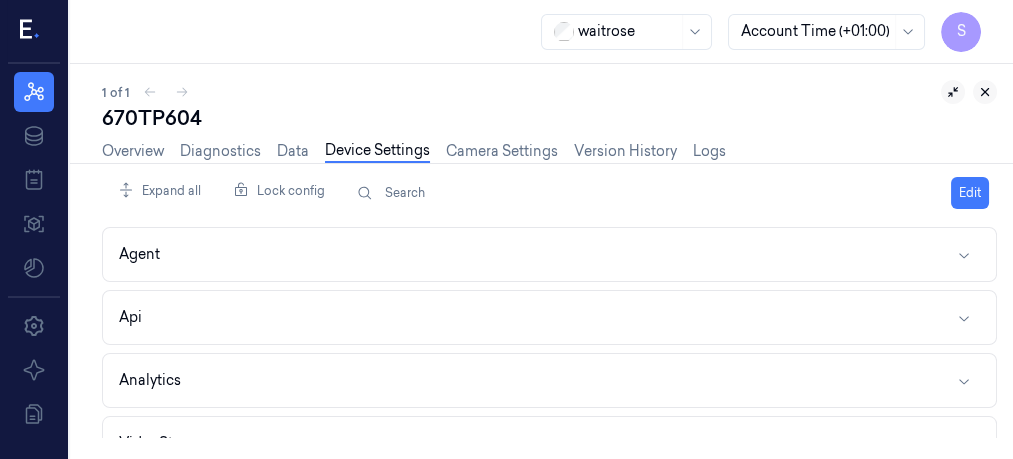 click 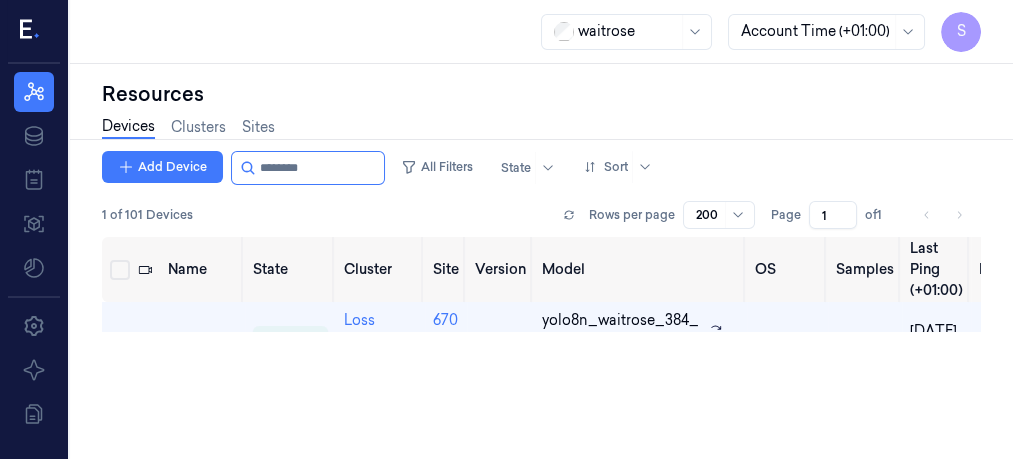 scroll, scrollTop: 0, scrollLeft: 0, axis: both 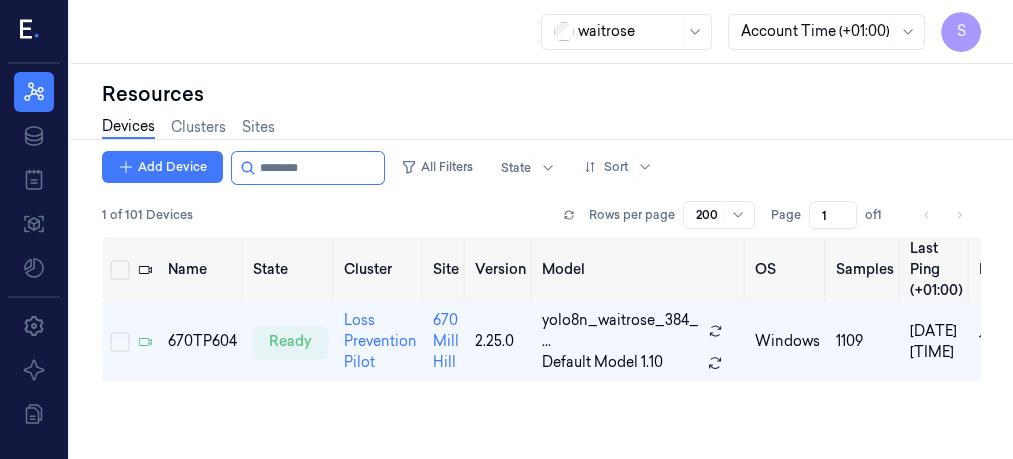 click on "Resources Devices Clusters Sites Add Device All Filters State Sort 1 of 101 Devices Rows per page 200 Page 1 of  1 Name State Cluster Site Version Model OS Samples Last Ping (+01:00) IP 670TP604 ready Loss Prevention Pilot 670 Mill Hill 2.25.0 yolo8n_waitrose_384_ ... Default Model 1.10 windows 1109 [DATE] [TIME] [IP ADDRESS]" at bounding box center (541, 261) 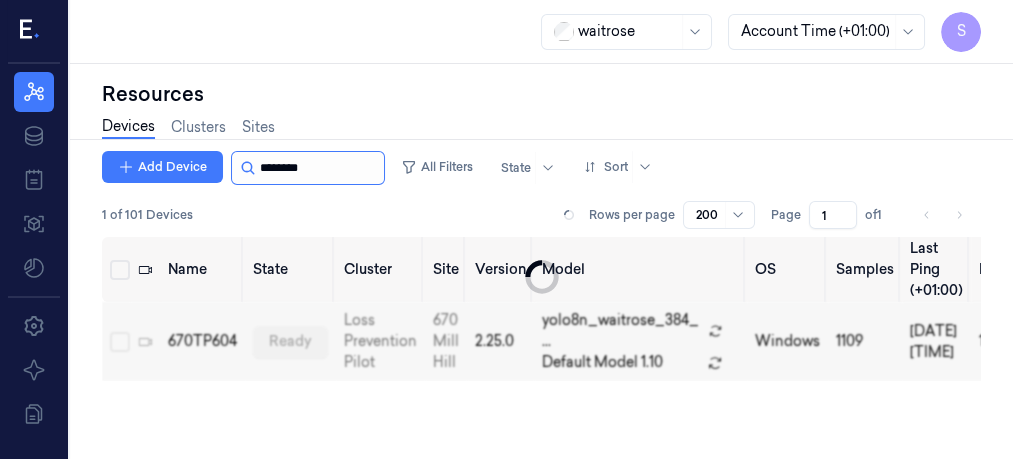 click at bounding box center (320, 168) 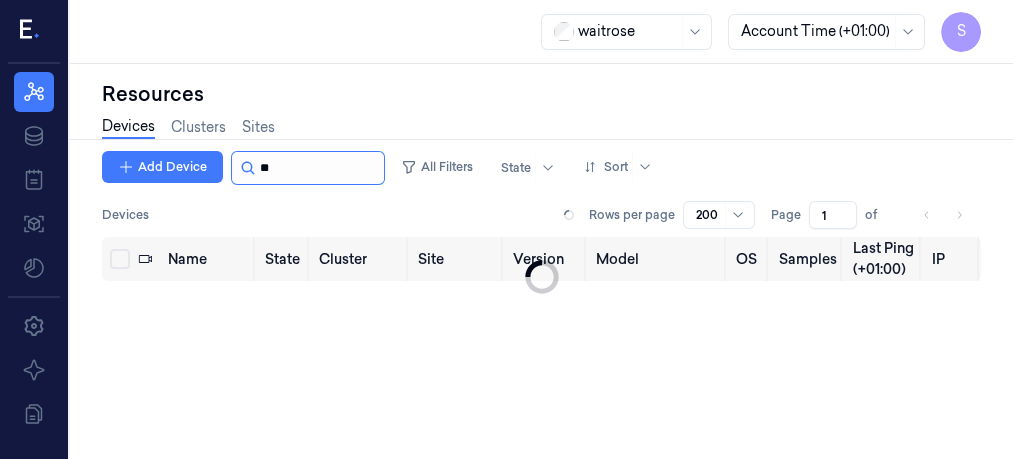 type on "*" 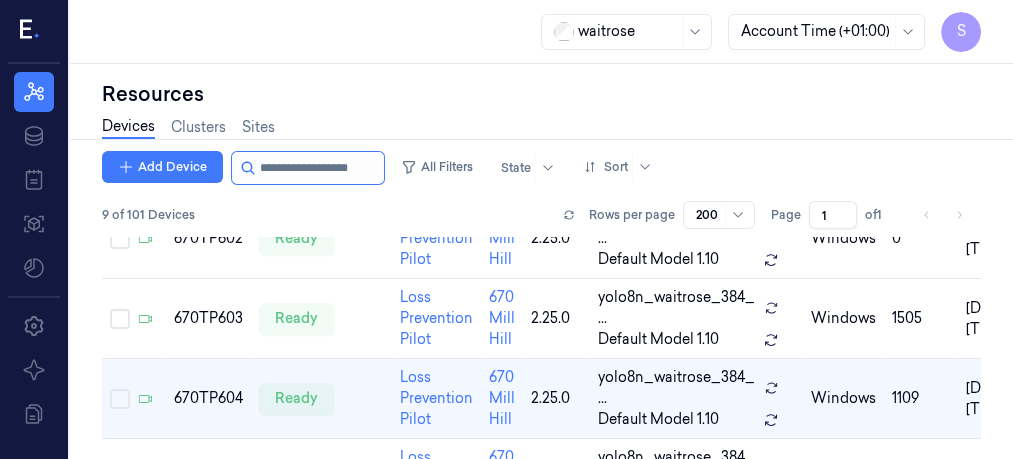scroll, scrollTop: 210, scrollLeft: 0, axis: vertical 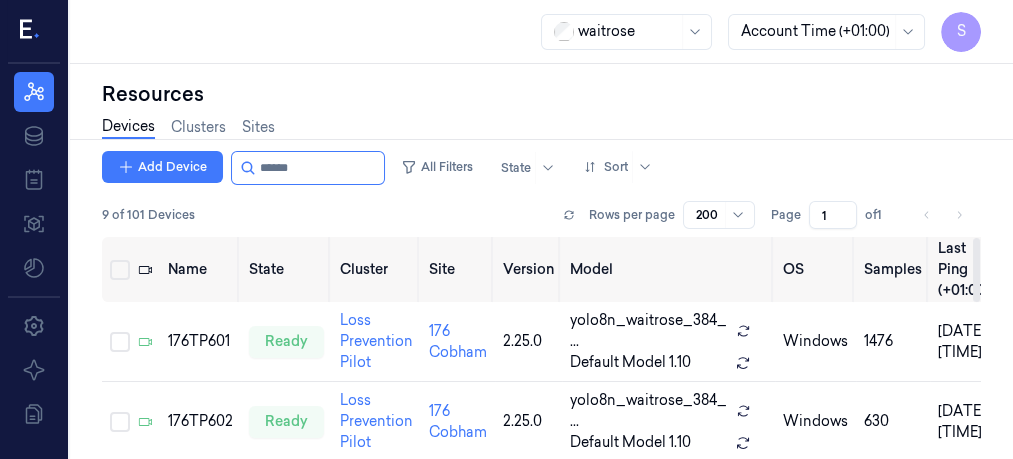 type on "******" 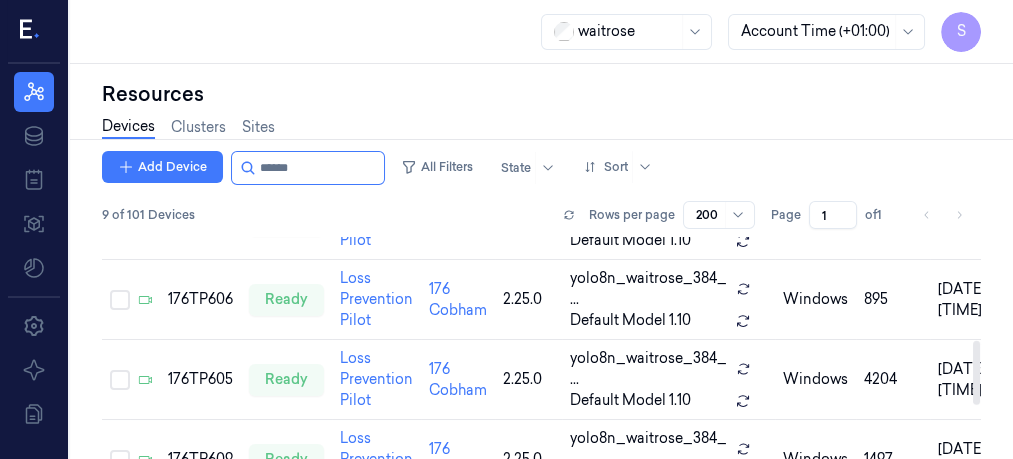 scroll, scrollTop: 356, scrollLeft: 0, axis: vertical 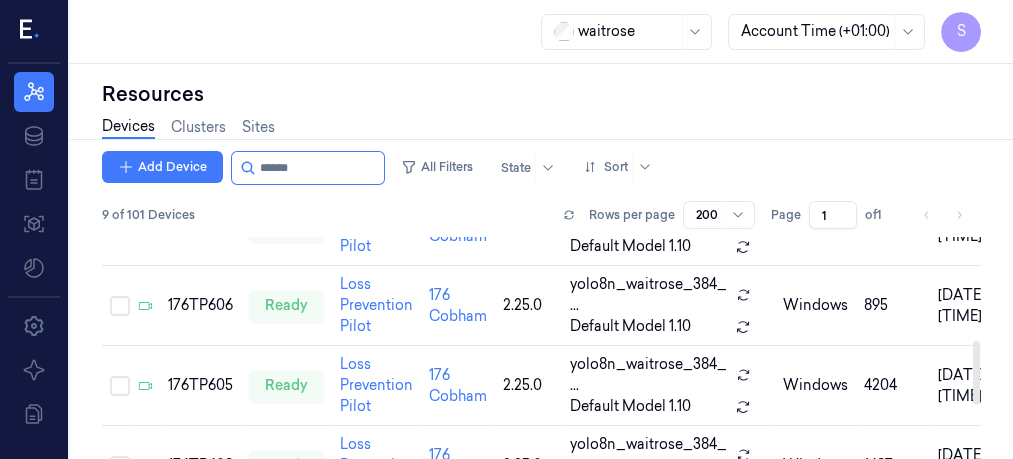 drag, startPoint x: 977, startPoint y: 282, endPoint x: 992, endPoint y: 384, distance: 103.09704 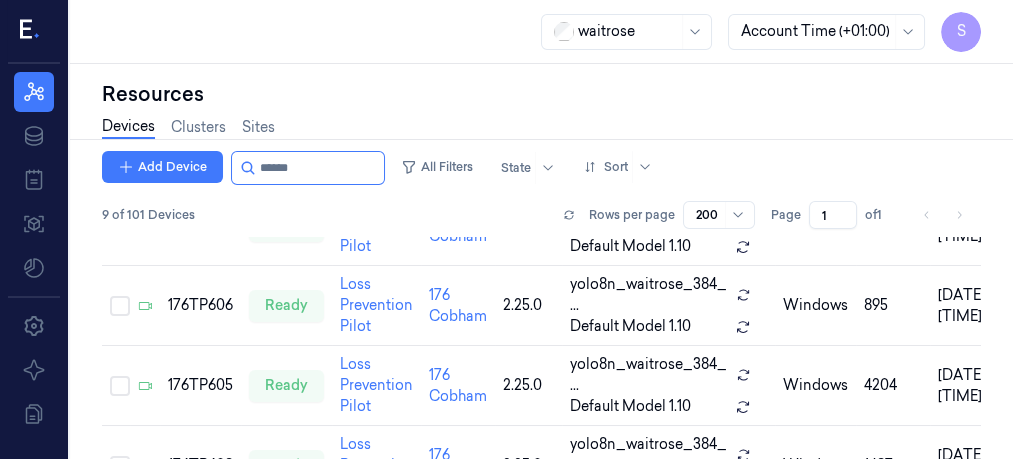 click on "Add Device All Filters State Sort" at bounding box center (541, 168) 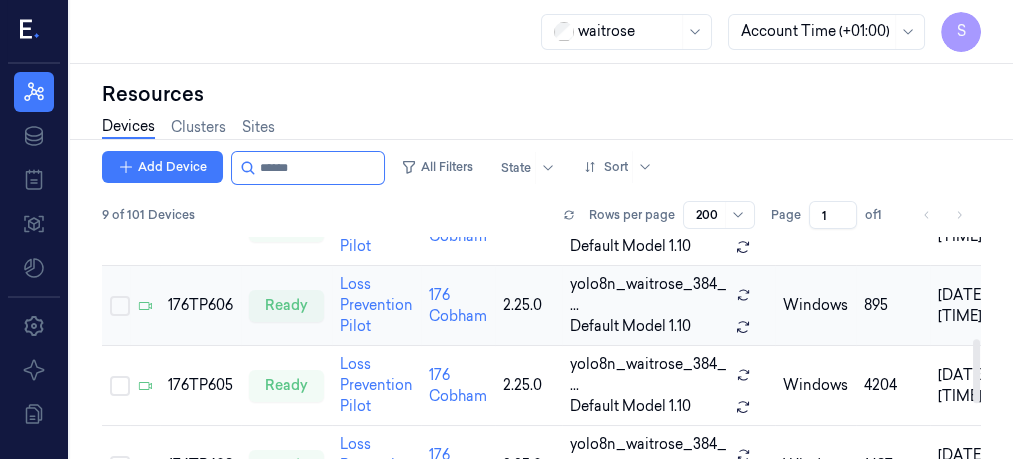 click on "176TP606" at bounding box center [200, 306] 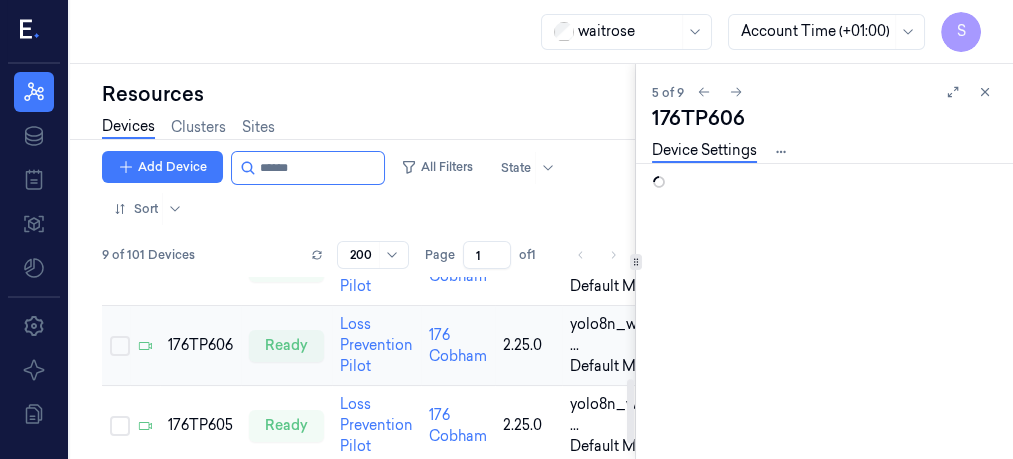 scroll, scrollTop: 0, scrollLeft: 0, axis: both 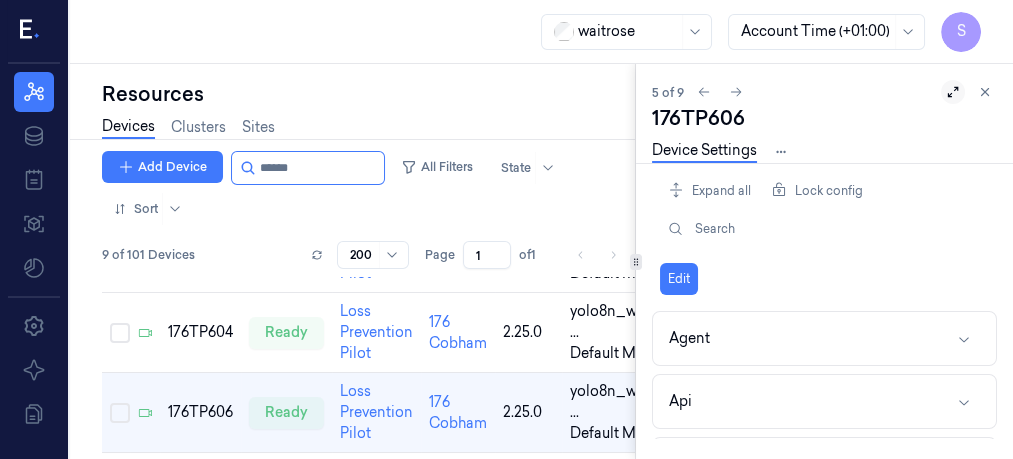 click 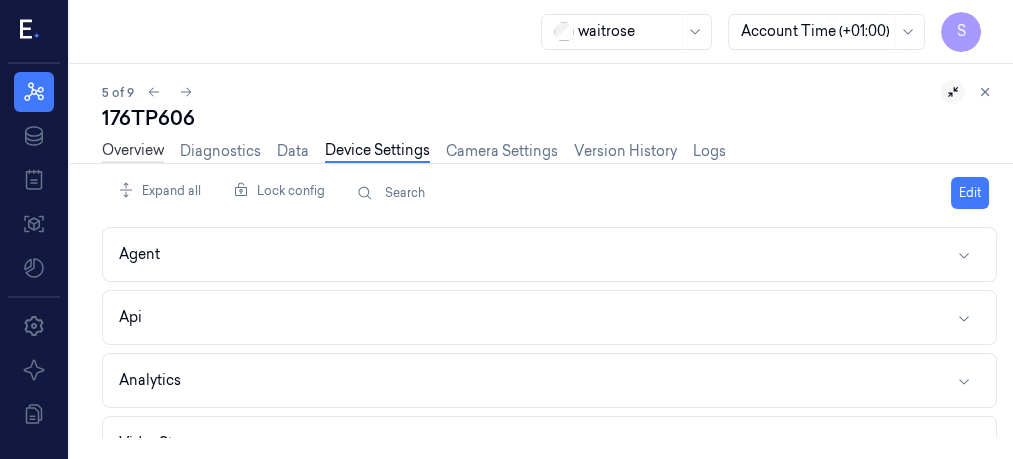 click on "Overview" at bounding box center [133, 151] 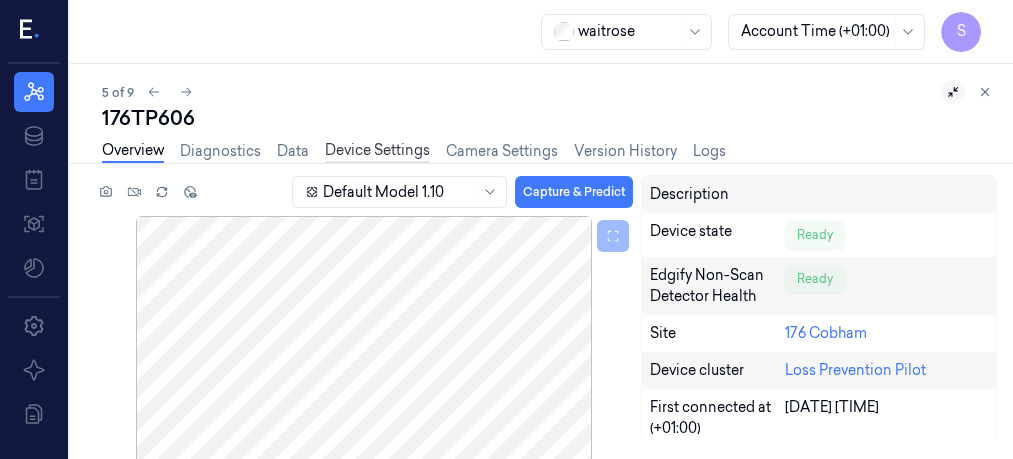 click on "Device Settings" at bounding box center [377, 151] 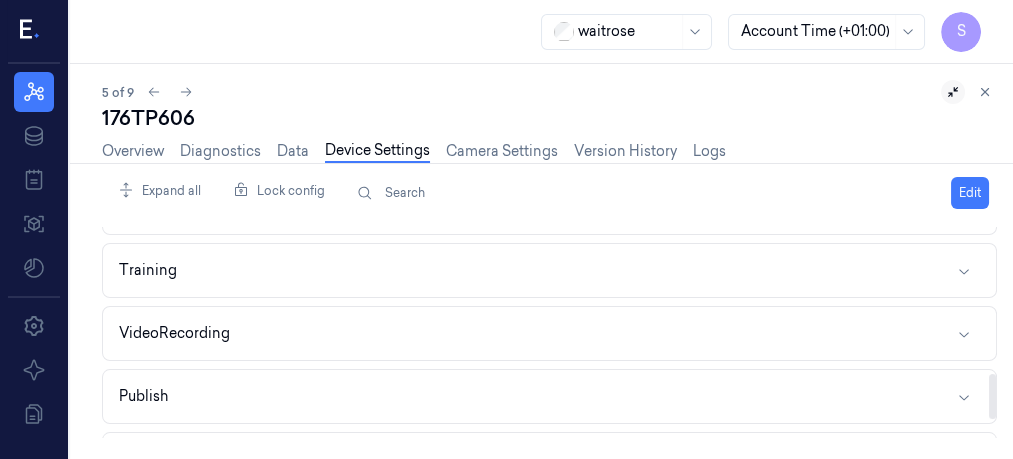scroll, scrollTop: 690, scrollLeft: 0, axis: vertical 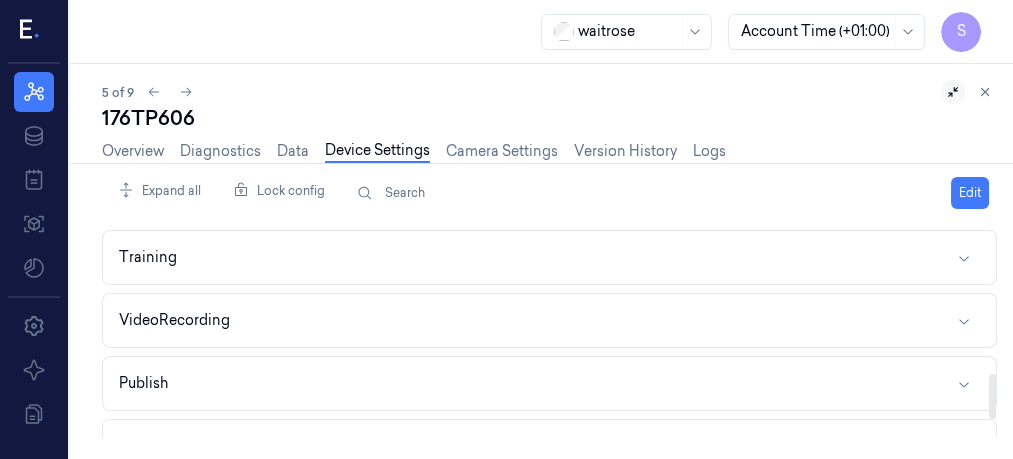 drag, startPoint x: 992, startPoint y: 252, endPoint x: 999, endPoint y: 398, distance: 146.16771 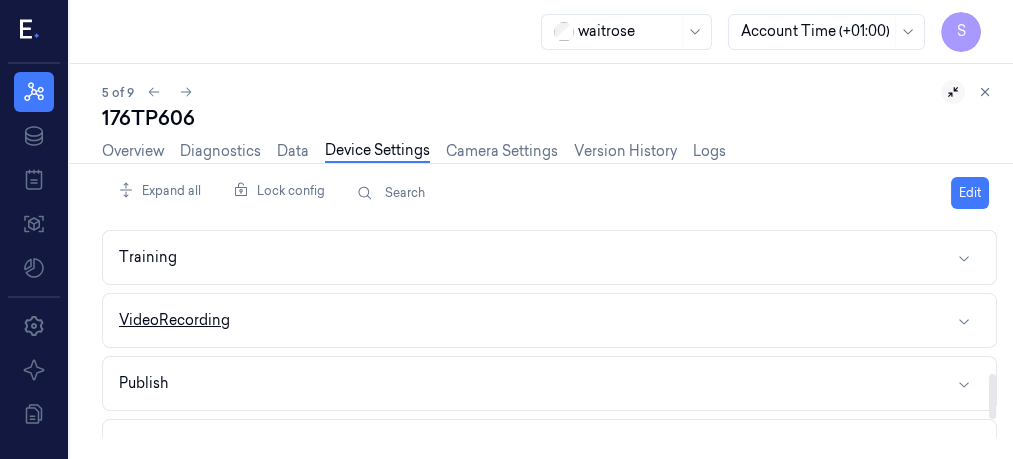 click 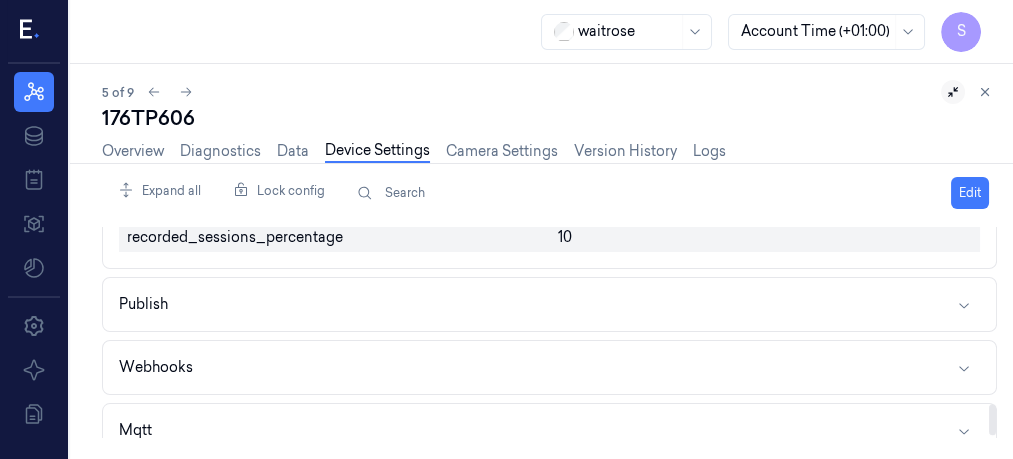 scroll, scrollTop: 1224, scrollLeft: 0, axis: vertical 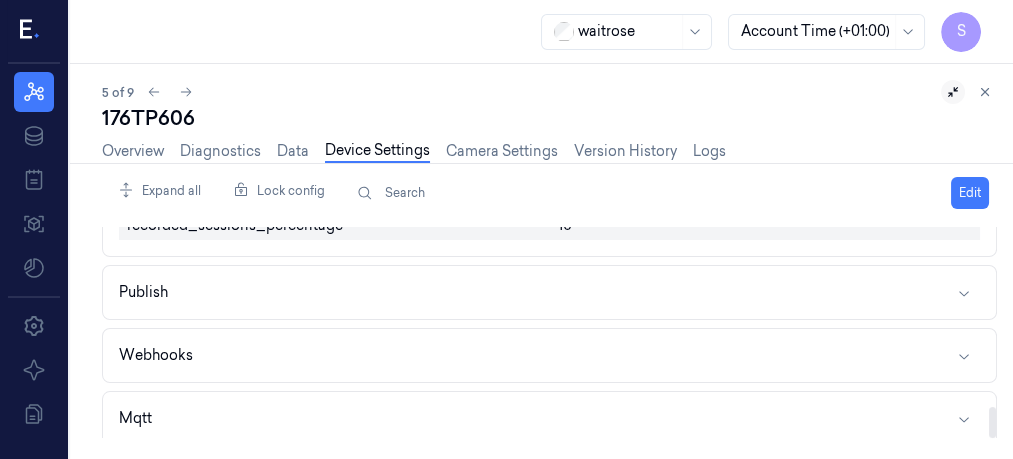 drag, startPoint x: 990, startPoint y: 346, endPoint x: 998, endPoint y: 434, distance: 88.362885 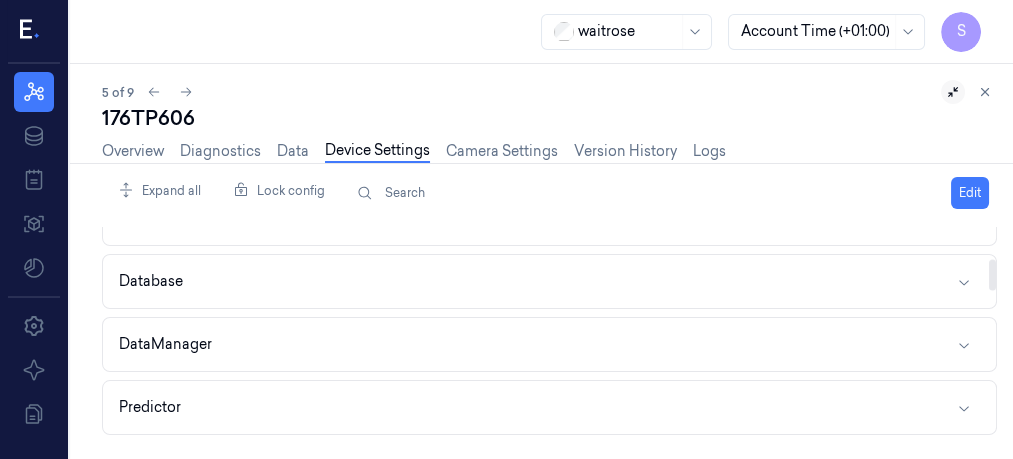 scroll, scrollTop: 211, scrollLeft: 0, axis: vertical 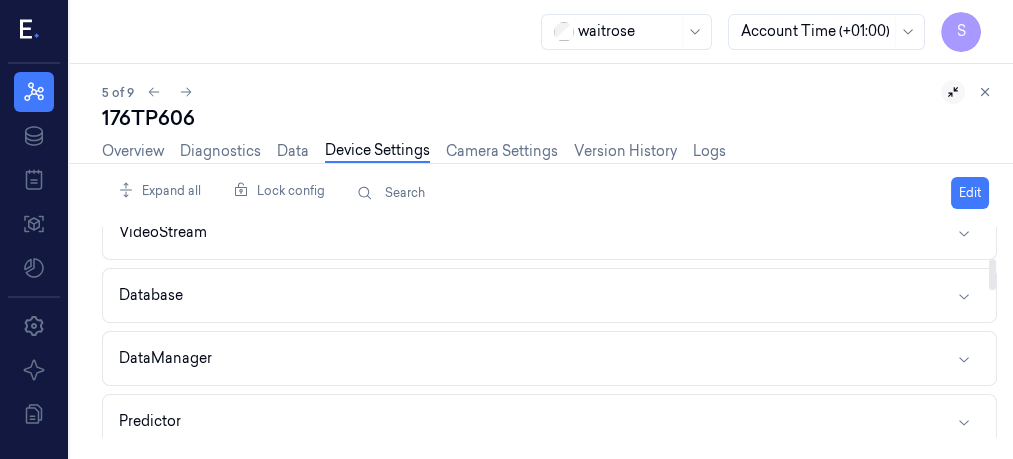 drag, startPoint x: 990, startPoint y: 418, endPoint x: 1011, endPoint y: 270, distance: 149.48244 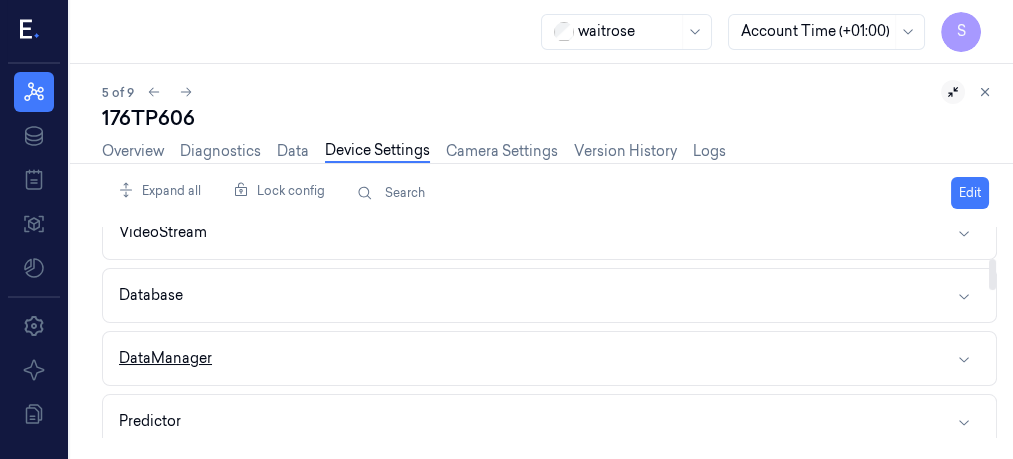 click 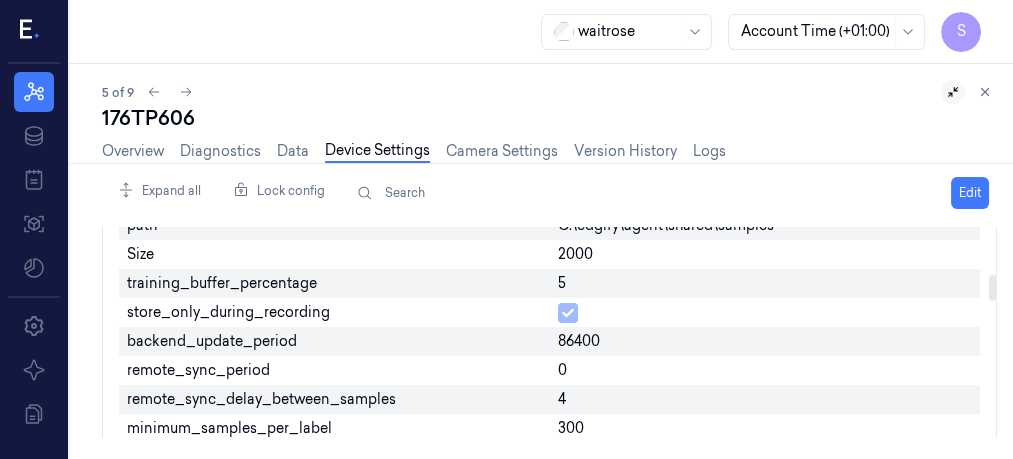 scroll, scrollTop: 402, scrollLeft: 0, axis: vertical 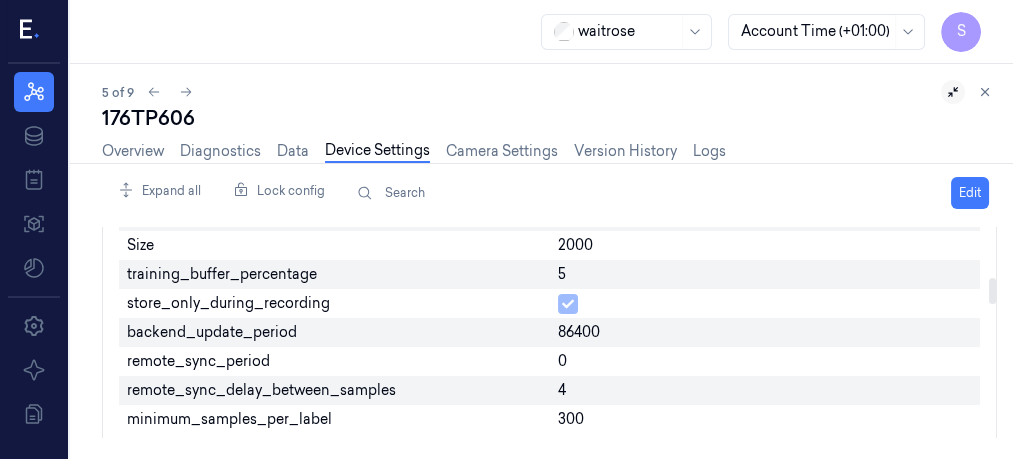 drag, startPoint x: 993, startPoint y: 262, endPoint x: 992, endPoint y: 286, distance: 24.020824 